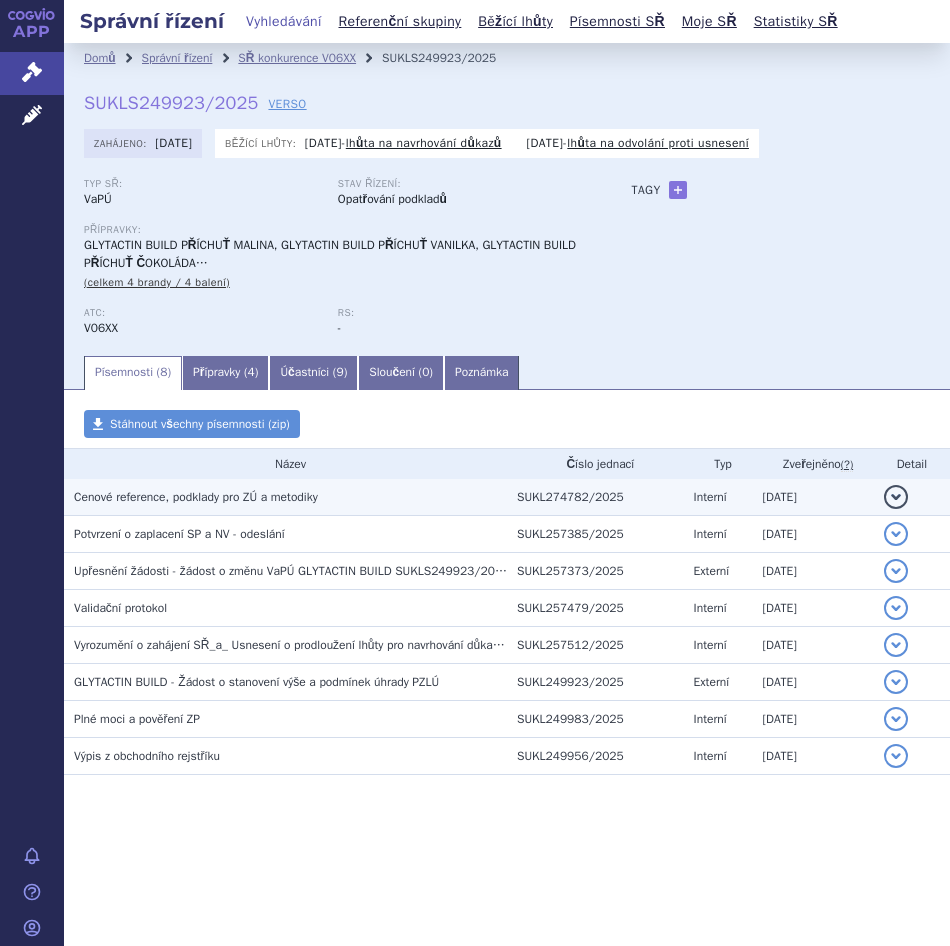 scroll, scrollTop: 0, scrollLeft: 0, axis: both 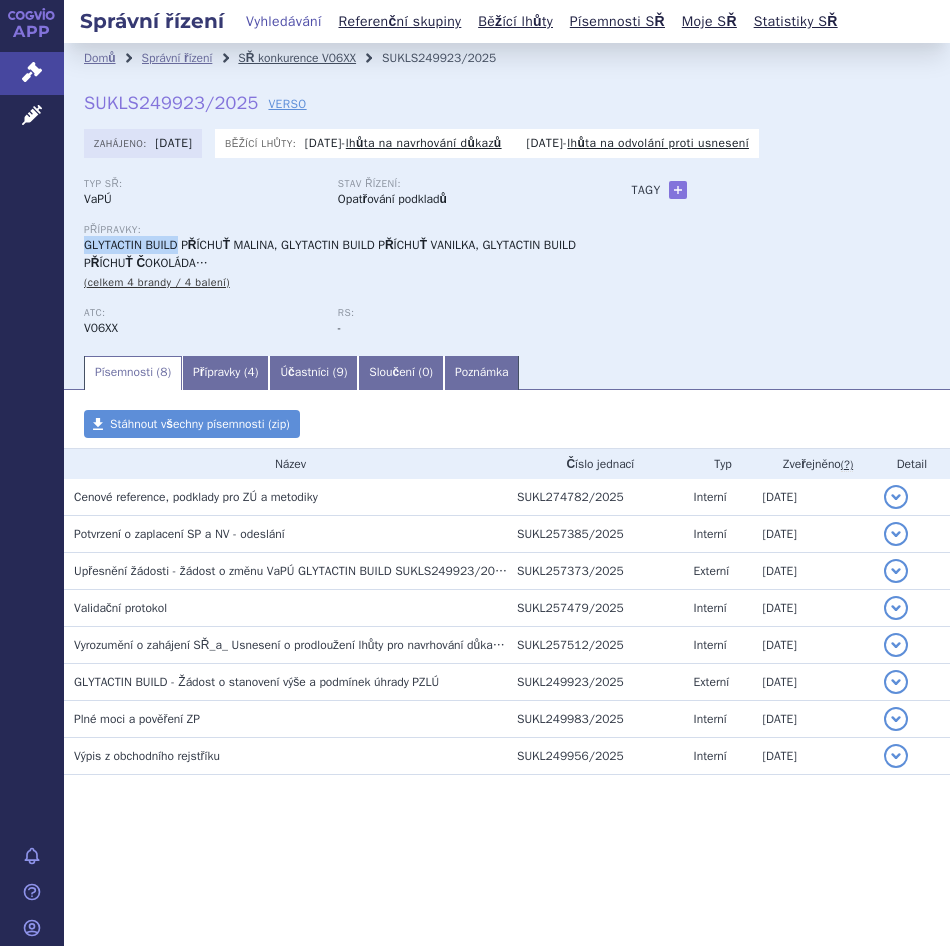click on "SŘ konkurence V06XX" at bounding box center (297, 58) 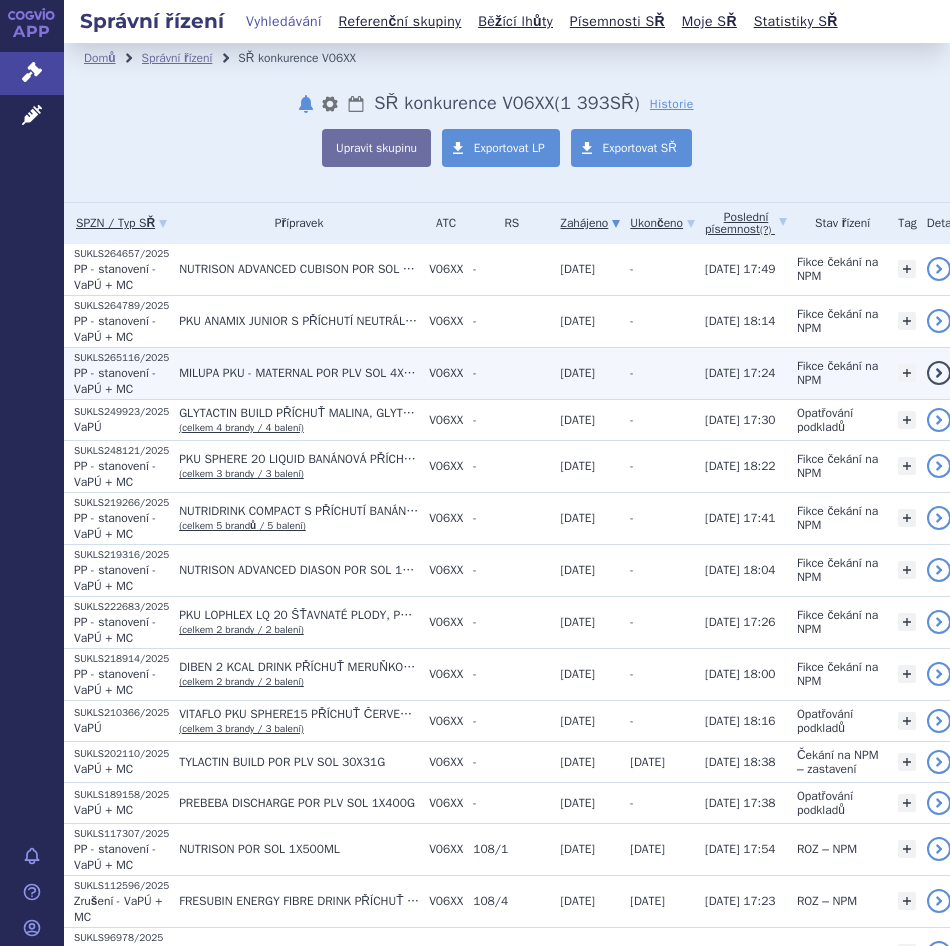 scroll, scrollTop: 0, scrollLeft: 0, axis: both 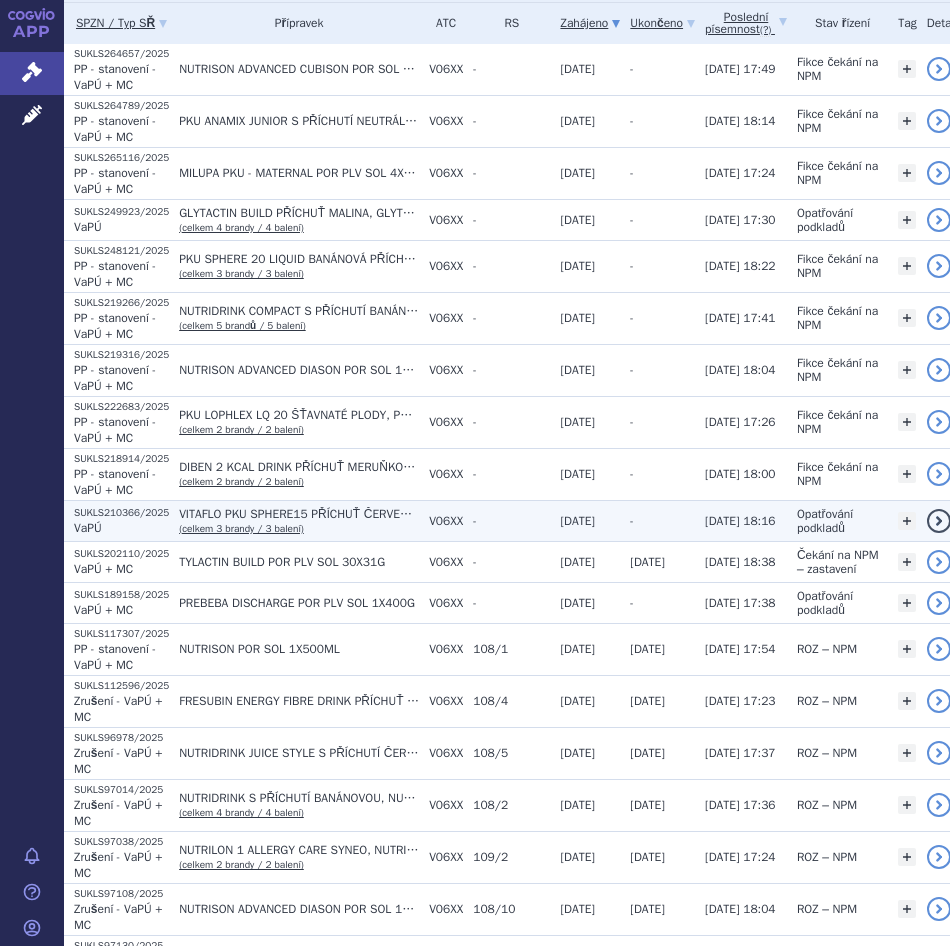 click on "VITAFLO PKU SPHERE15 PŘÍCHUŤ ČERVENÉHO BOBULOVITÉHO OVOCE, VITAFLO PKU SPHERE15 VANILKOVÁ PŘÍCHUŤ, VITAFLO PKU SPHERE15 ČOKOLÁDOVÁ PŘÍCHUŤ" at bounding box center [299, 514] 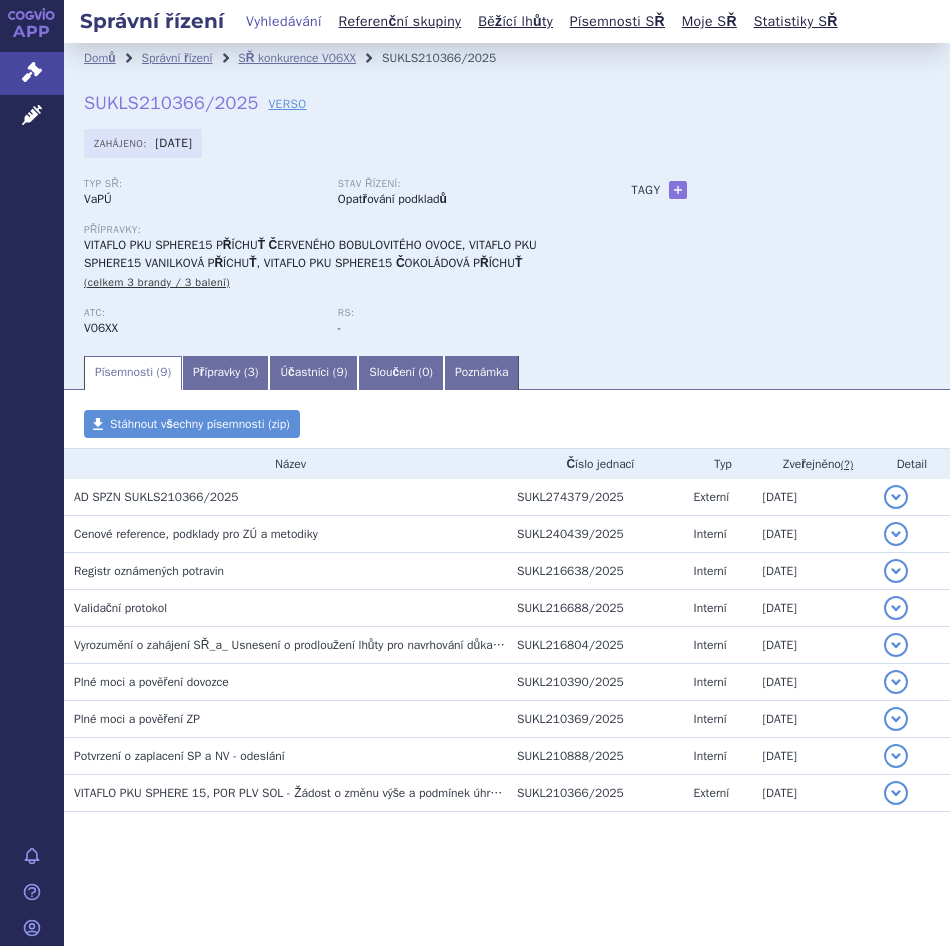 scroll, scrollTop: 0, scrollLeft: 0, axis: both 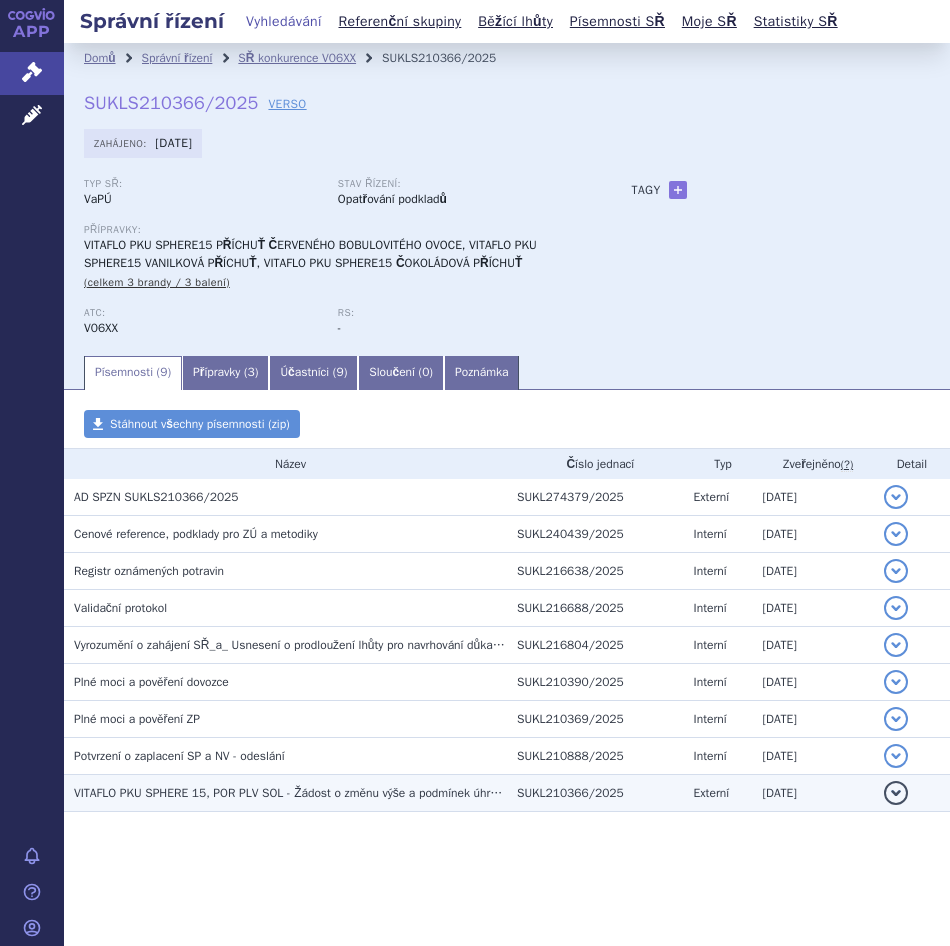 click on "VITAFLO PKU SPHERE 15, POR PLV SOL - Žádost o změnu výše a podmínek úhrady PZLÚ" at bounding box center [306, 793] 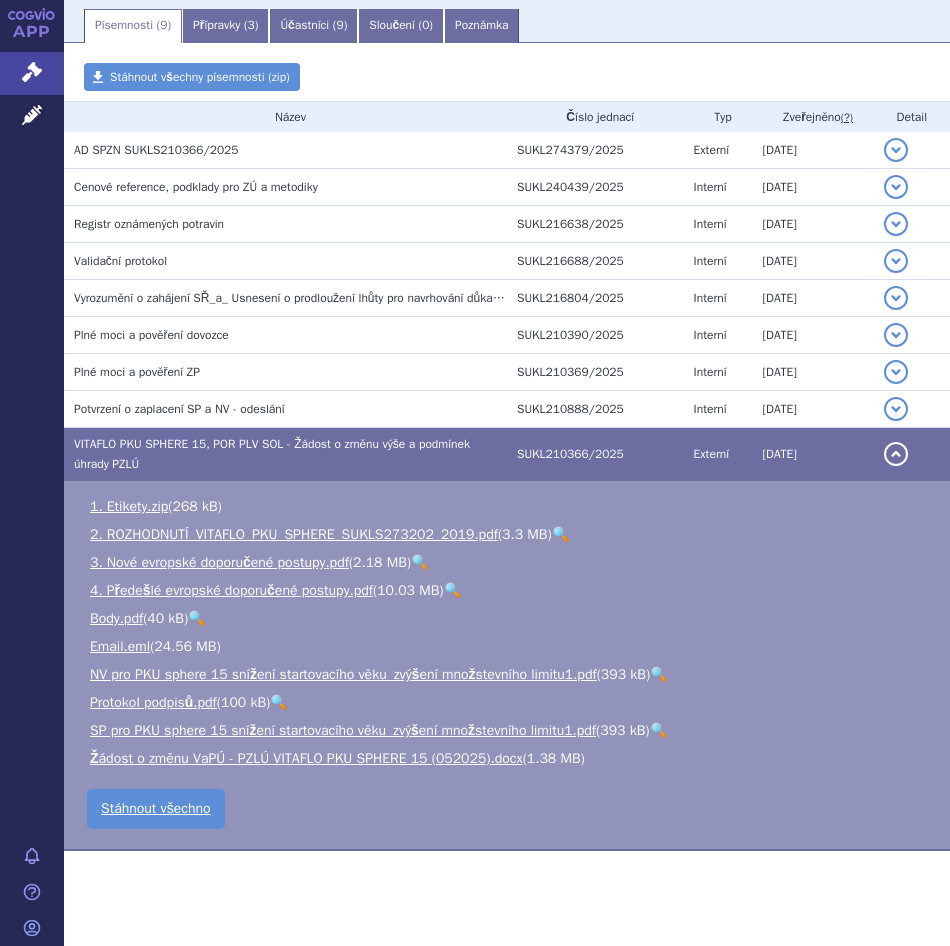 scroll, scrollTop: 372, scrollLeft: 0, axis: vertical 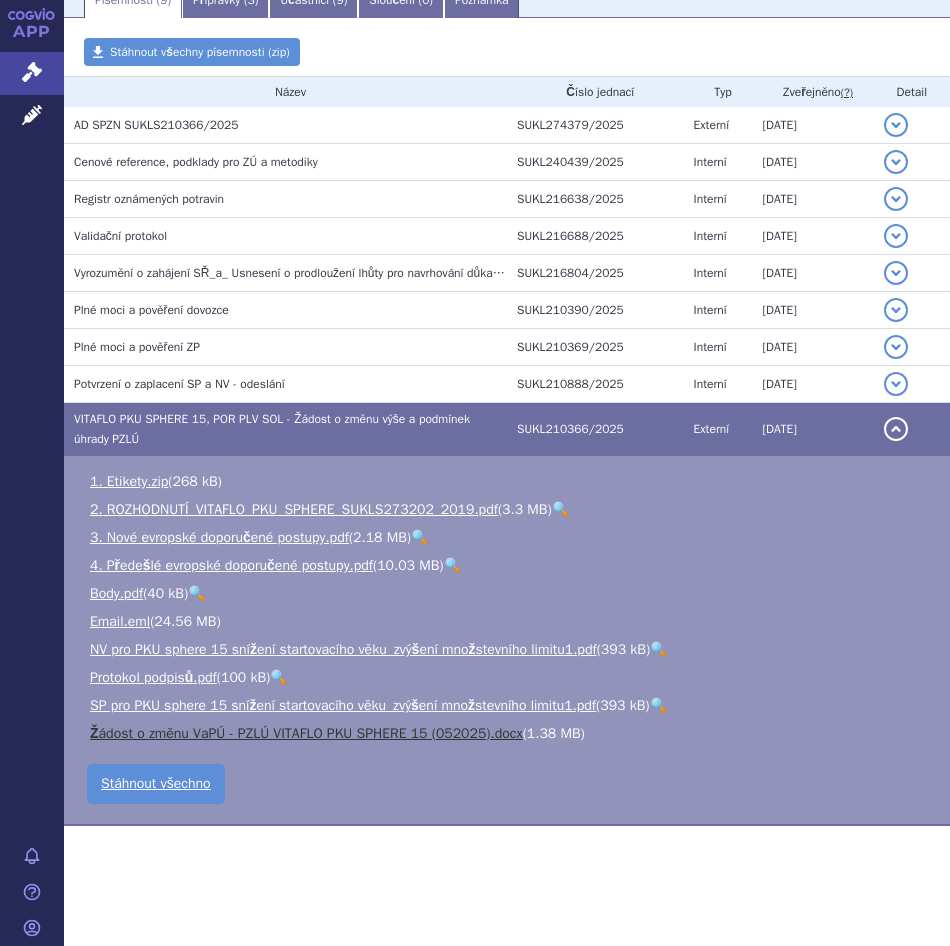 click on "Žádost o změnu VaPÚ - PZLÚ VITAFLO PKU SPHERE 15 (052025).docx" at bounding box center (306, 733) 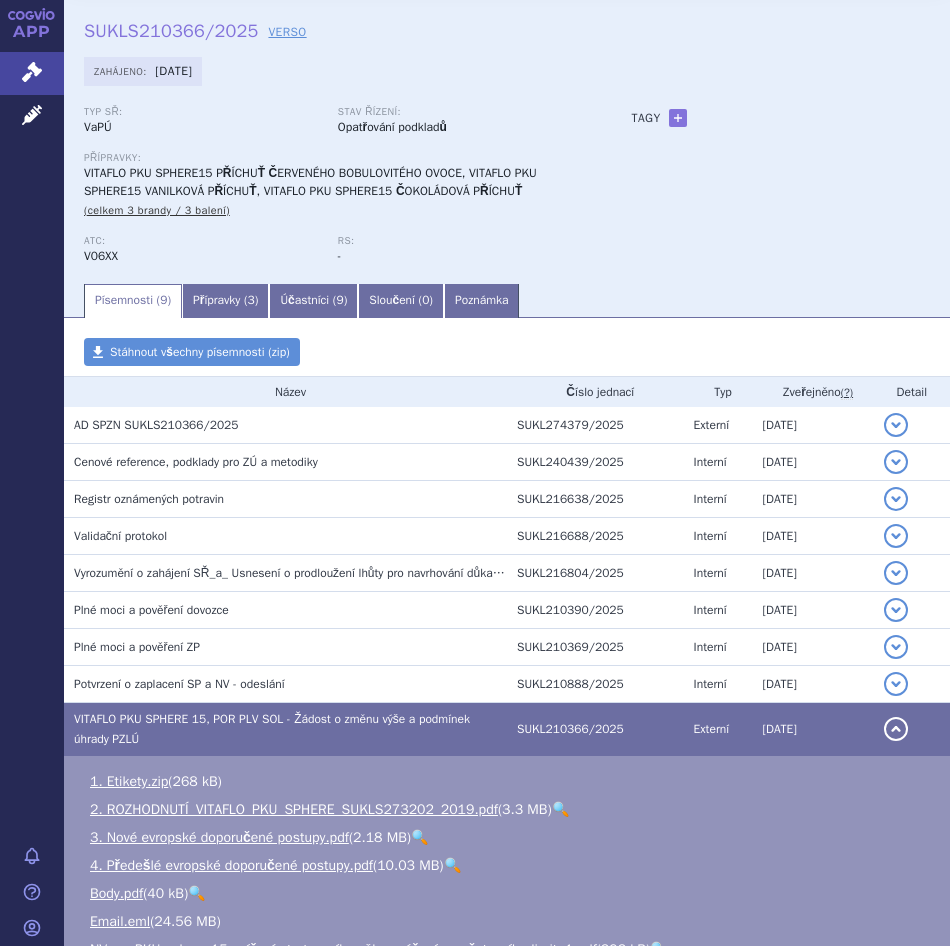 scroll, scrollTop: 0, scrollLeft: 0, axis: both 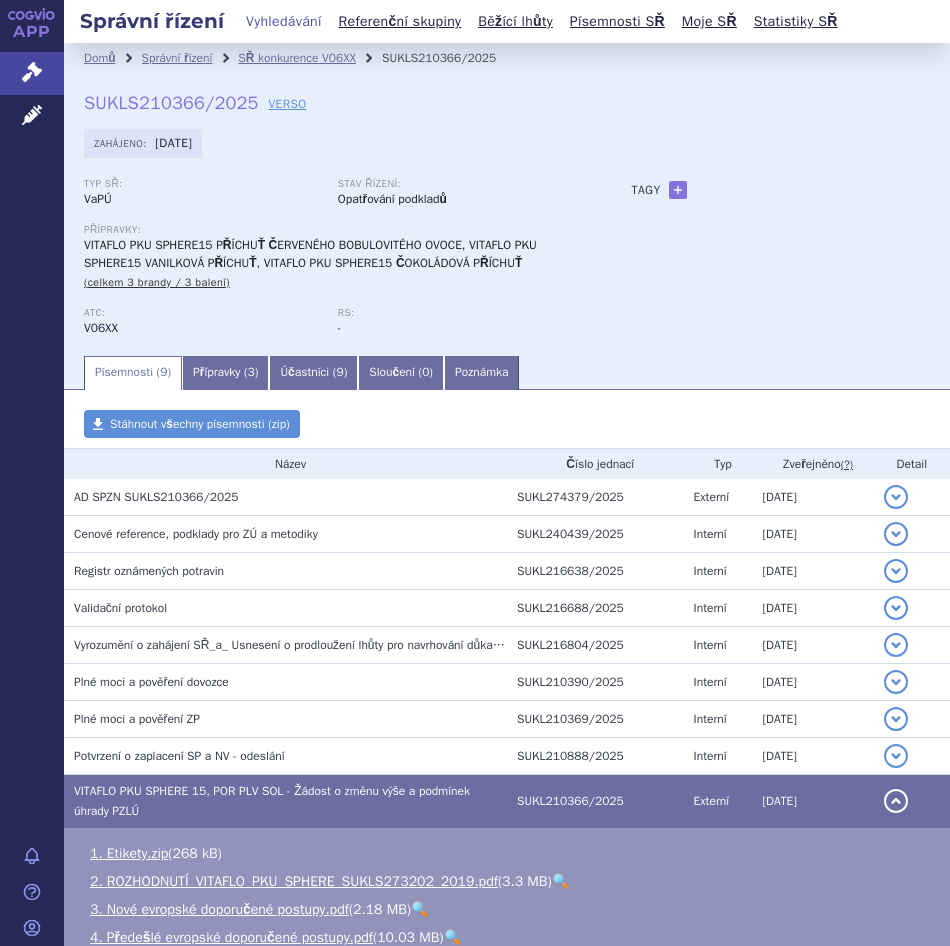 click on "Zahájeno:
30.05.2025" at bounding box center [507, 148] 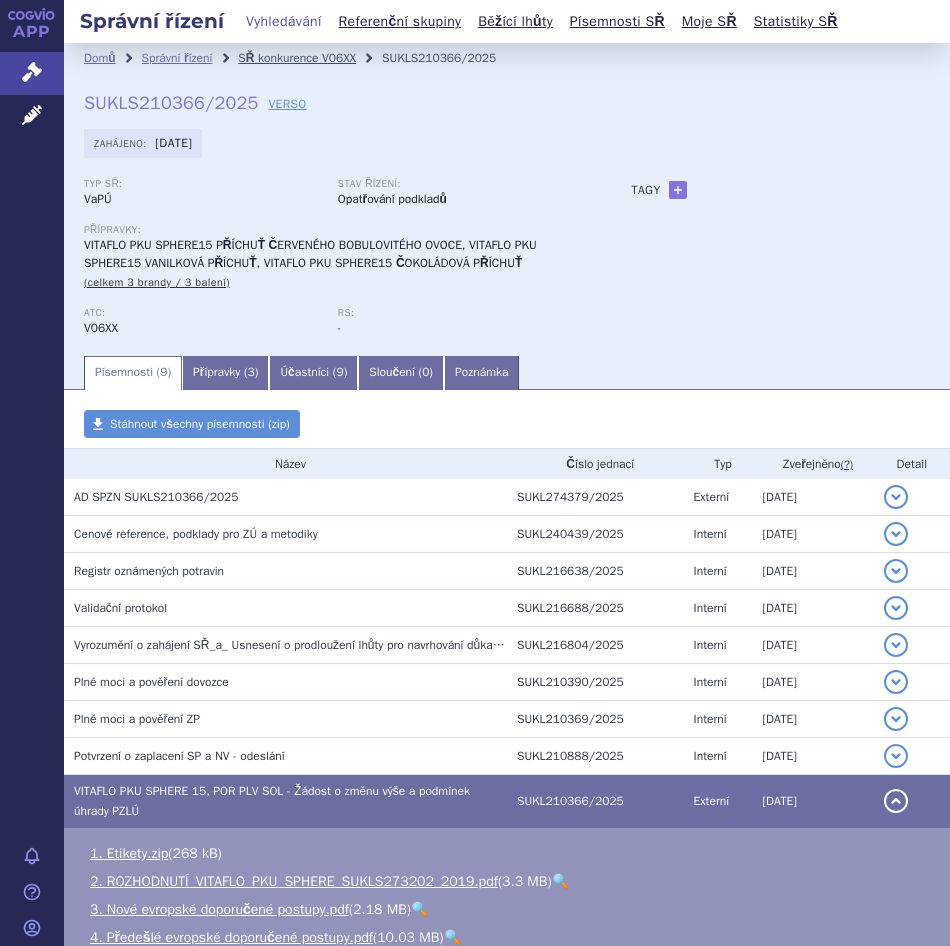 click on "SŘ konkurence V06XX" at bounding box center [297, 58] 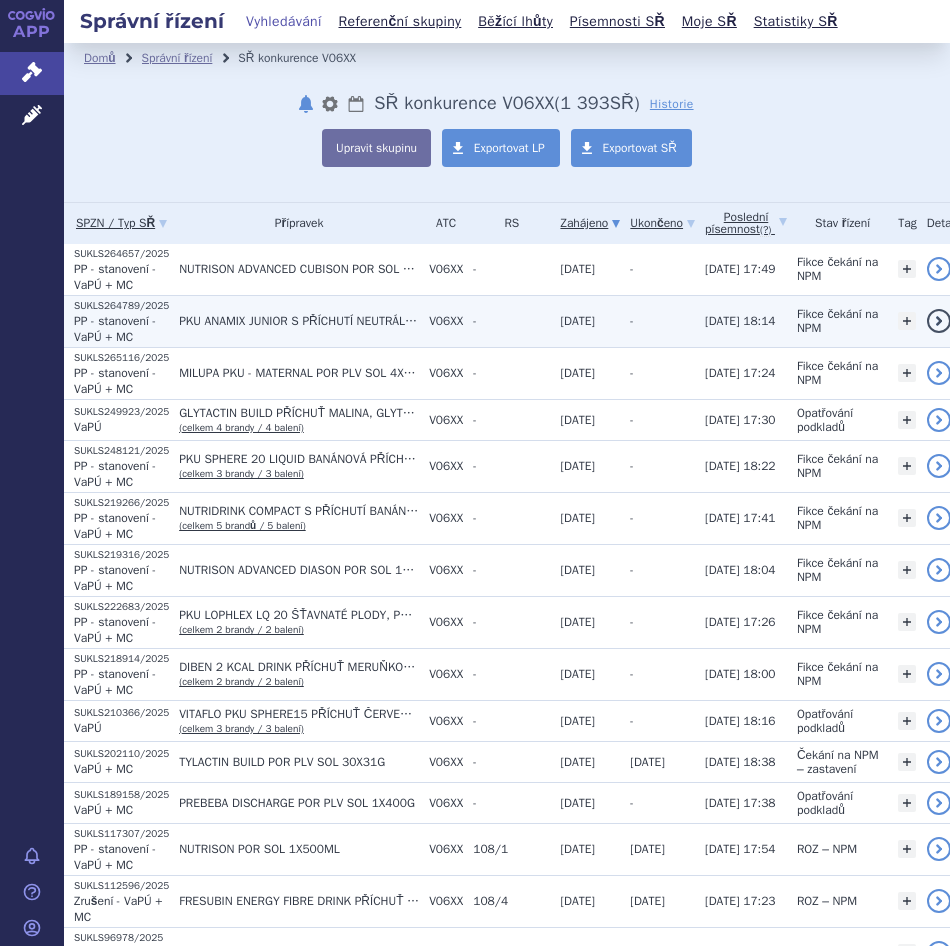 scroll, scrollTop: 0, scrollLeft: 0, axis: both 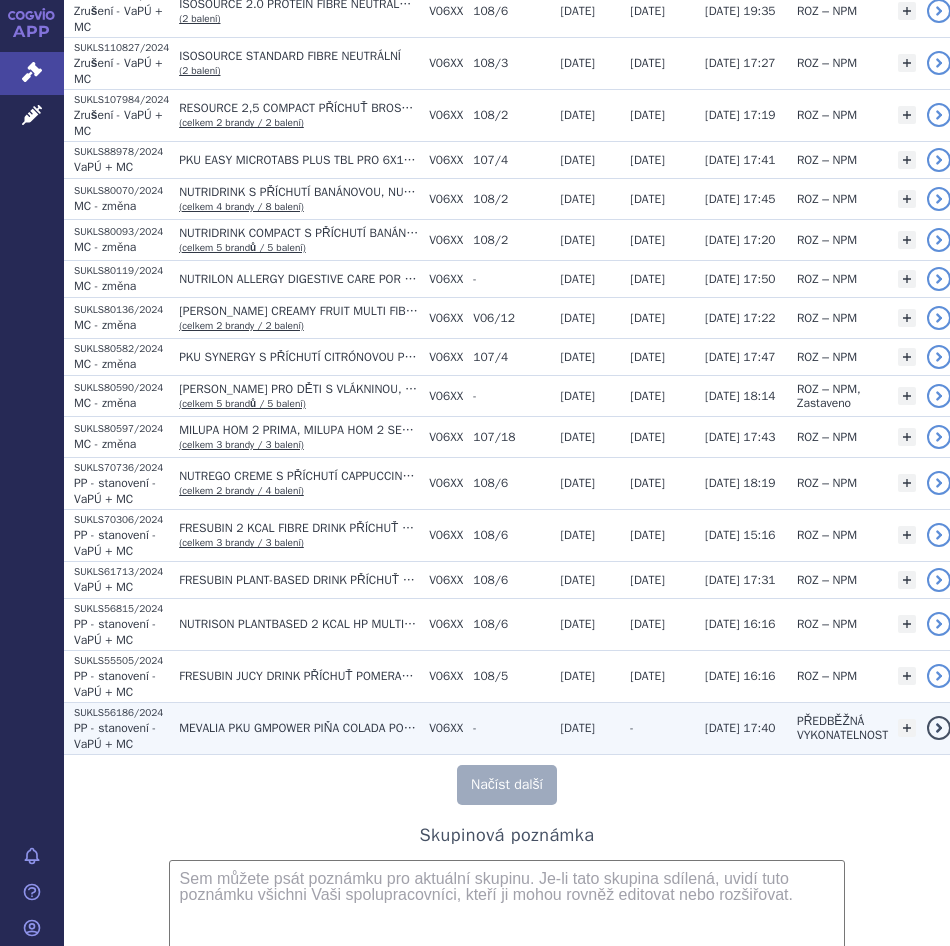 click on "MEVALIA PKU GMPOWER PIŇA COLADA POR PLV SOL 488G" at bounding box center [294, 728] 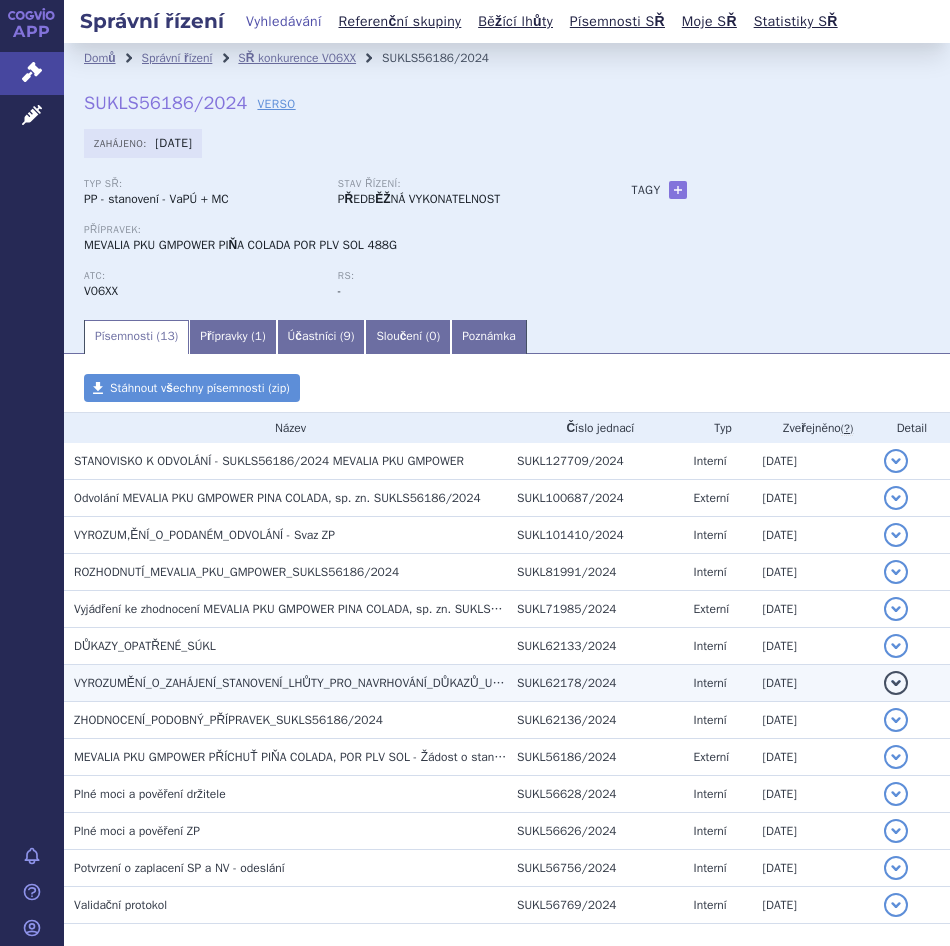 scroll, scrollTop: 0, scrollLeft: 0, axis: both 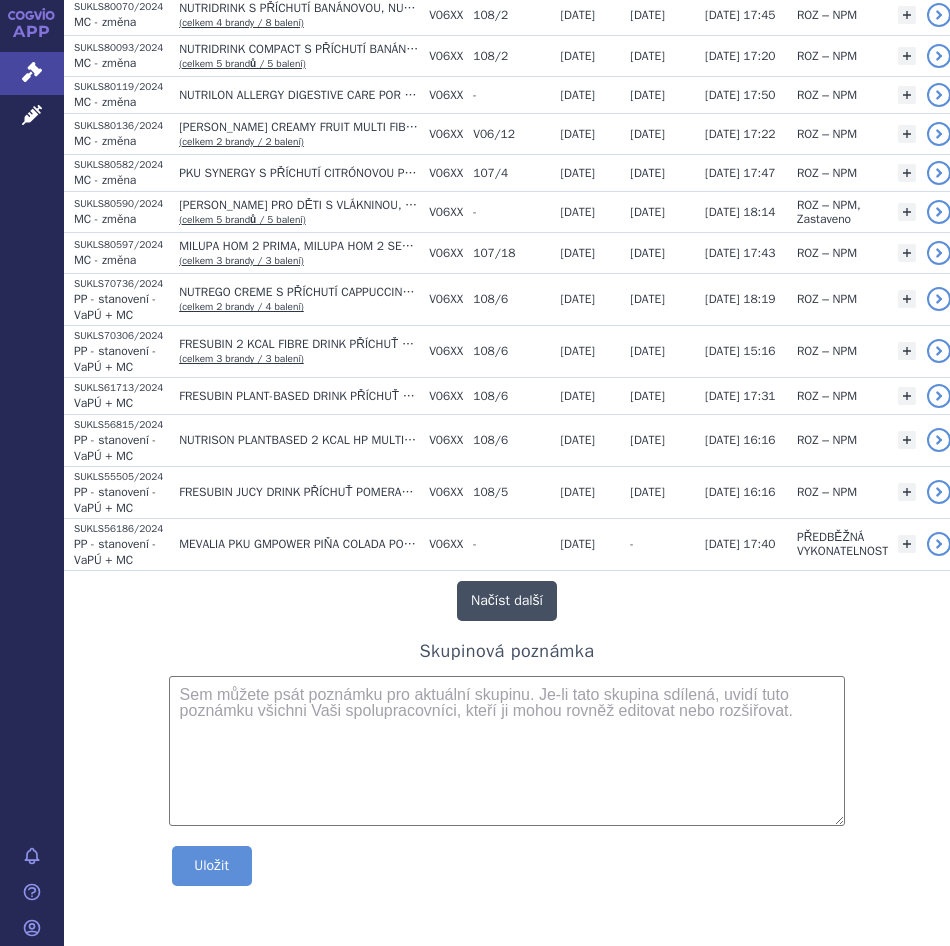 click on "Načíst další" at bounding box center [507, 601] 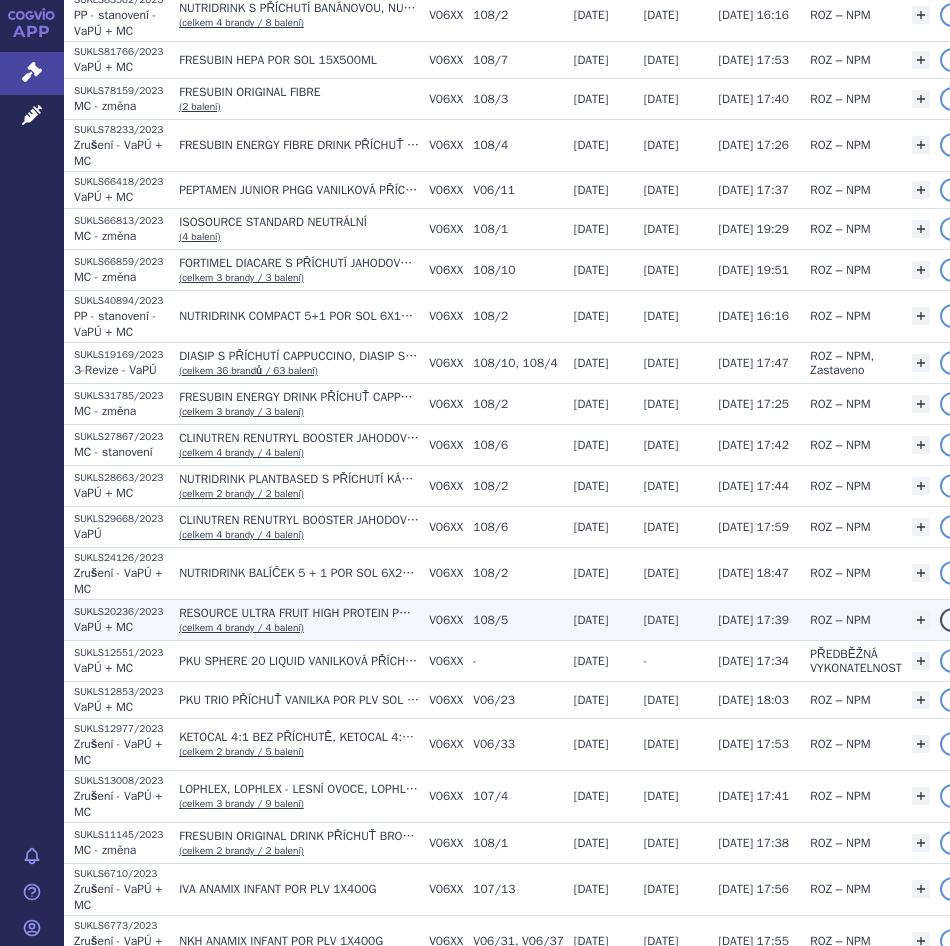 scroll, scrollTop: 7699, scrollLeft: 0, axis: vertical 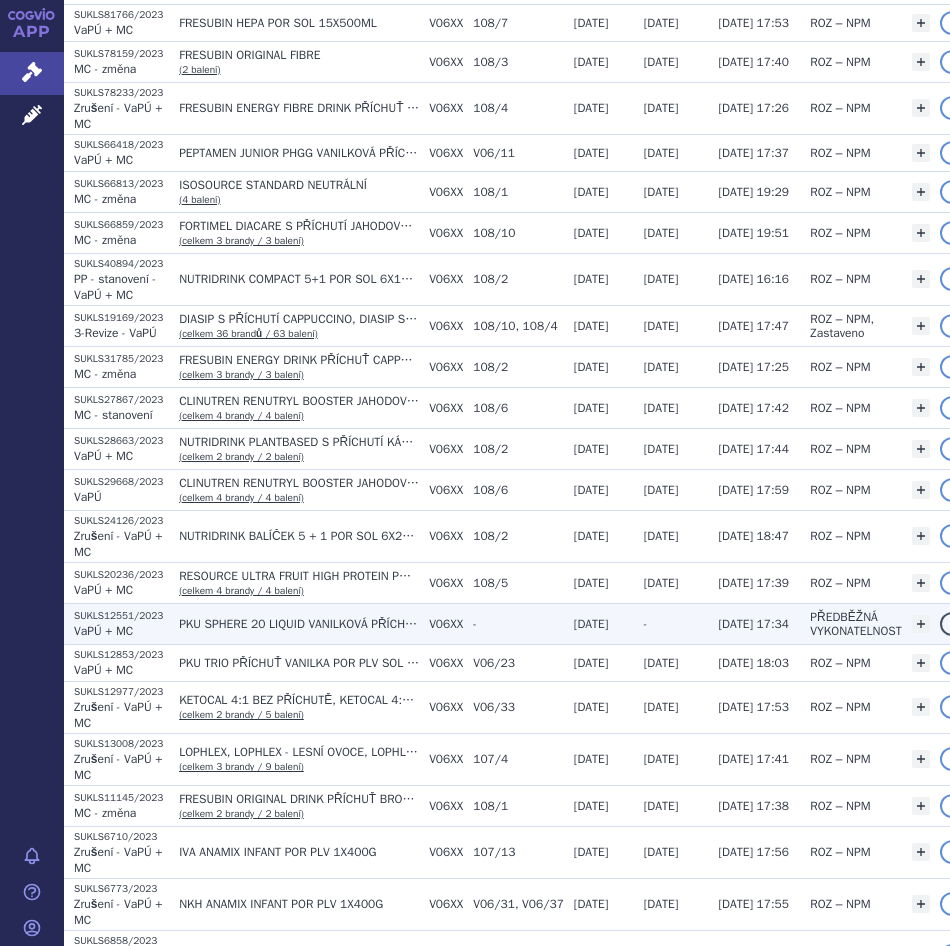 click on "PKU SPHERE 20 LIQUID VANILKOVÁ PŘÍCHUŤ POR SOL 15X237ML" at bounding box center [299, 624] 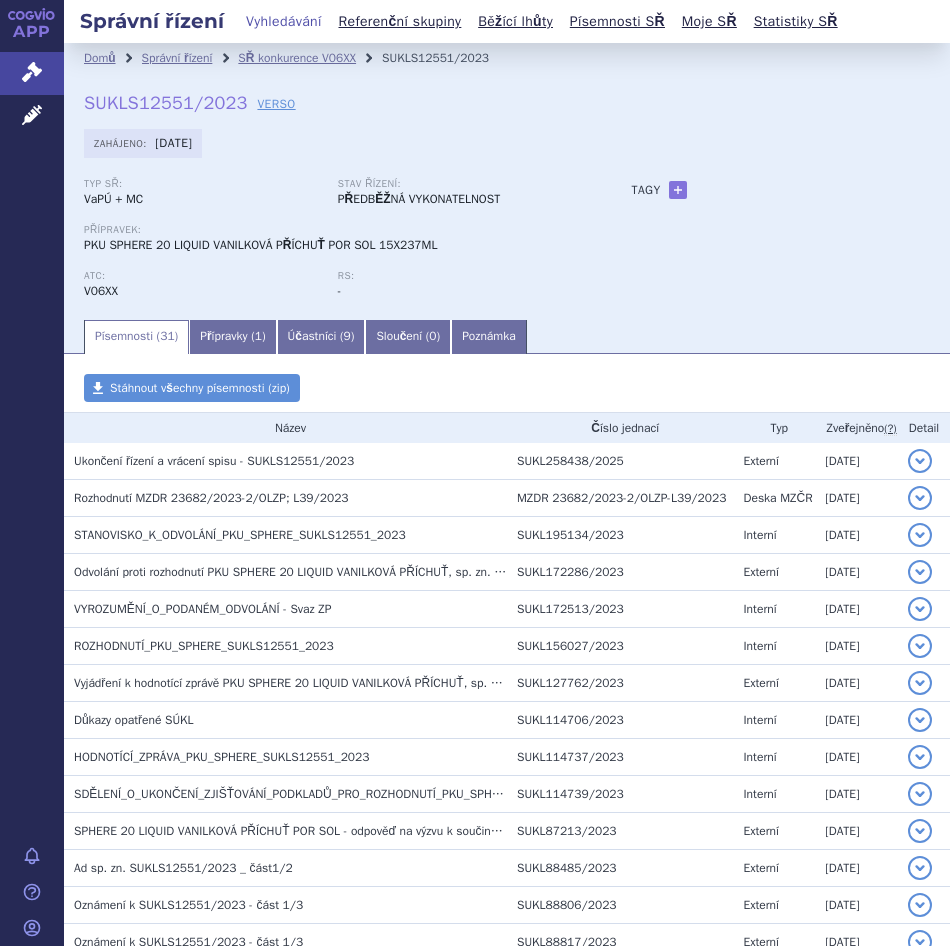 scroll, scrollTop: 0, scrollLeft: 0, axis: both 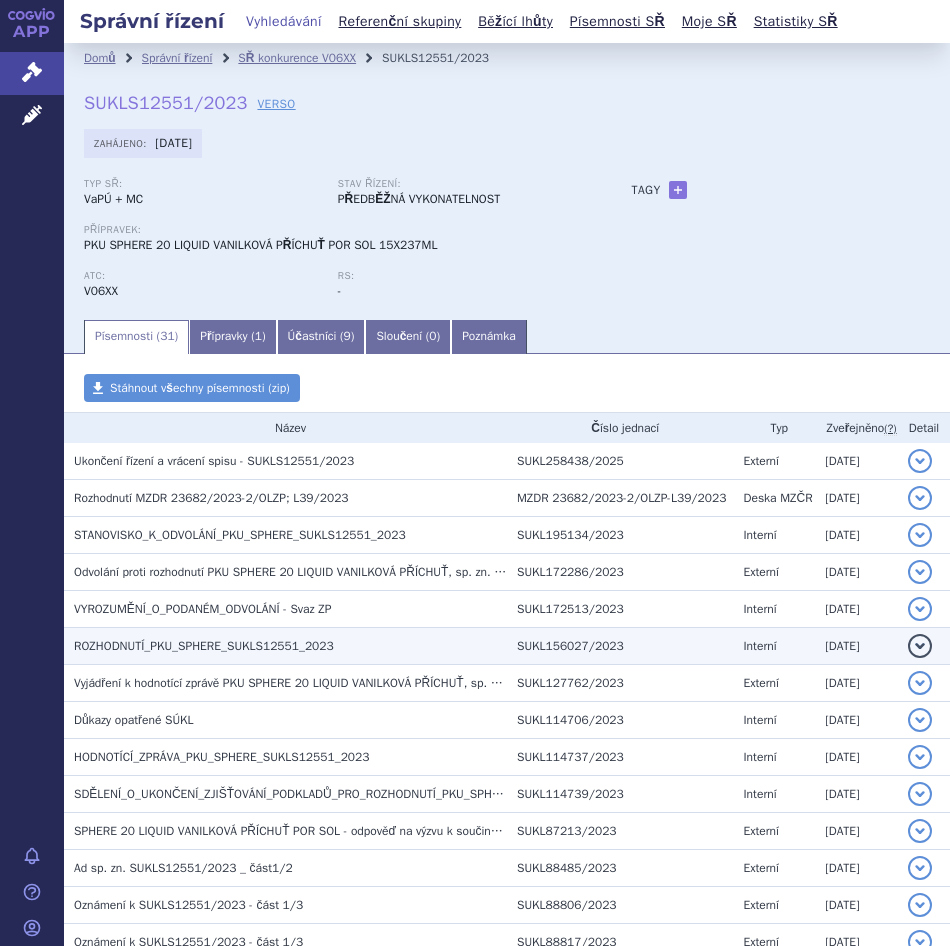 click on "ROZHODNUTÍ_PKU_SPHERE_SUKLS12551_2023" at bounding box center (204, 646) 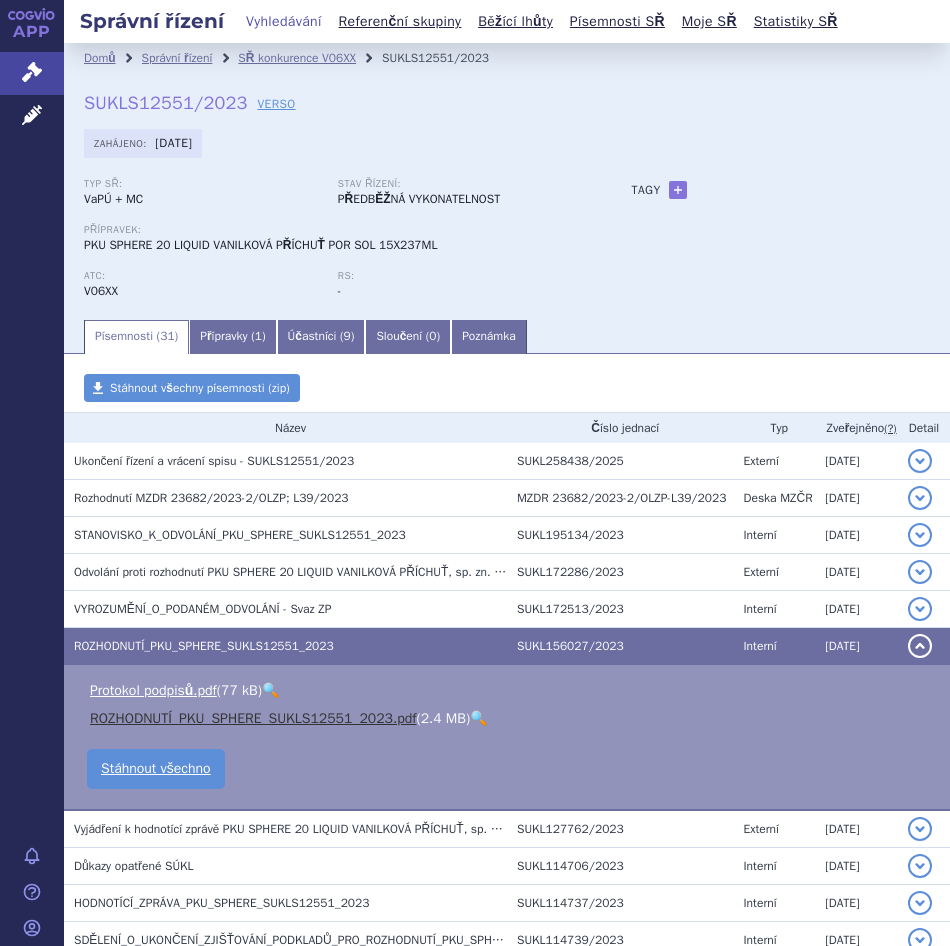 click on "ROZHODNUTÍ_PKU_SPHERE_SUKLS12551_2023.pdf" at bounding box center (253, 718) 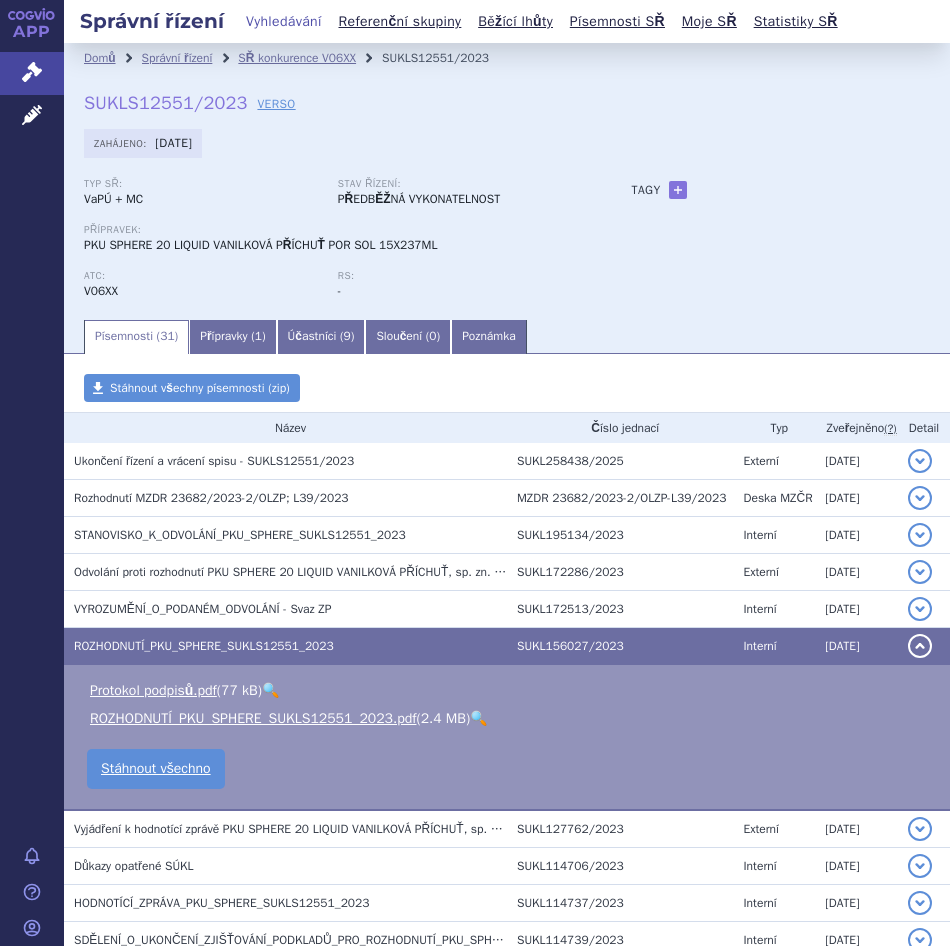 click on "HODNOTÍCÍ_ZPRÁVA_PKU_SPHERE_SUKLS12551_2023" at bounding box center [221, 903] 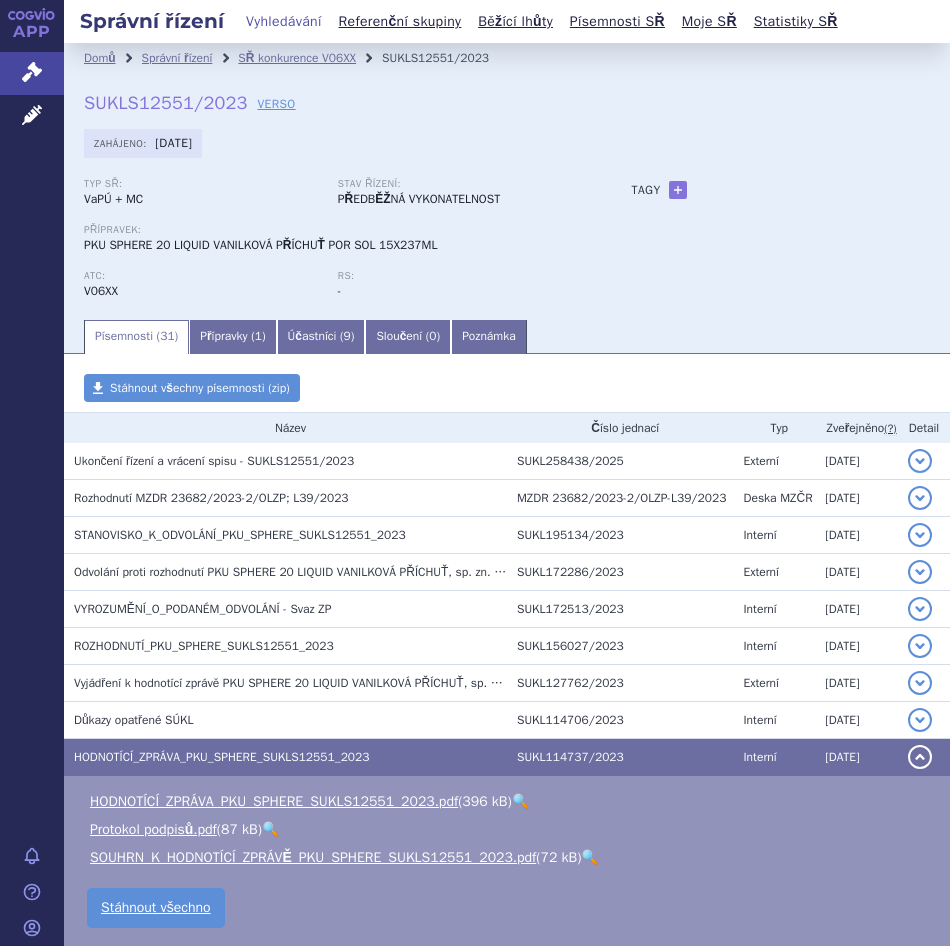 click on "🔍" at bounding box center (589, 857) 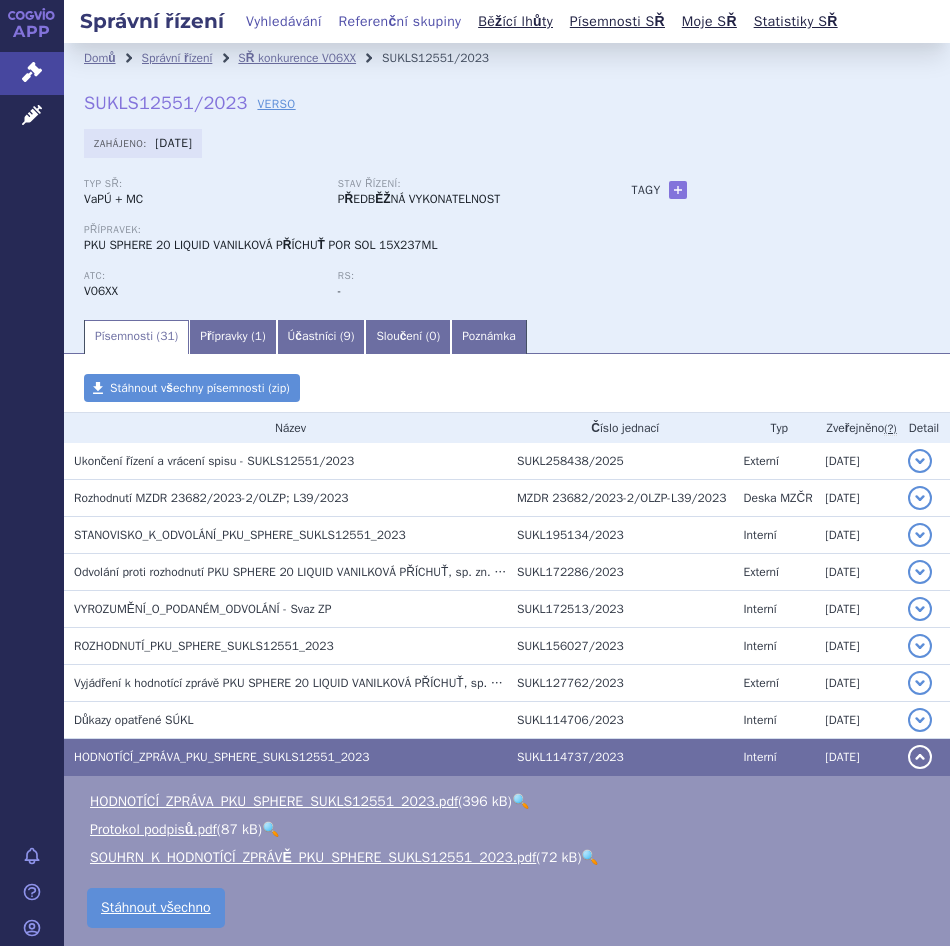 click on "Referenční skupiny" at bounding box center (400, 21) 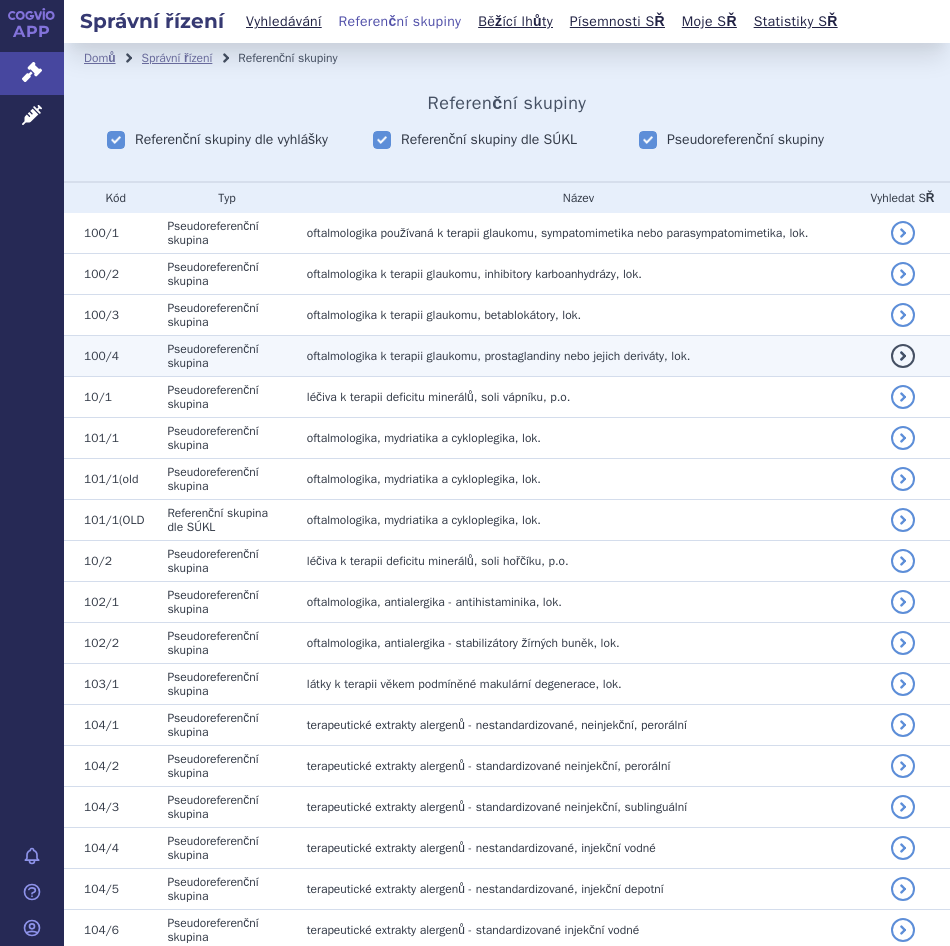 scroll, scrollTop: 0, scrollLeft: 0, axis: both 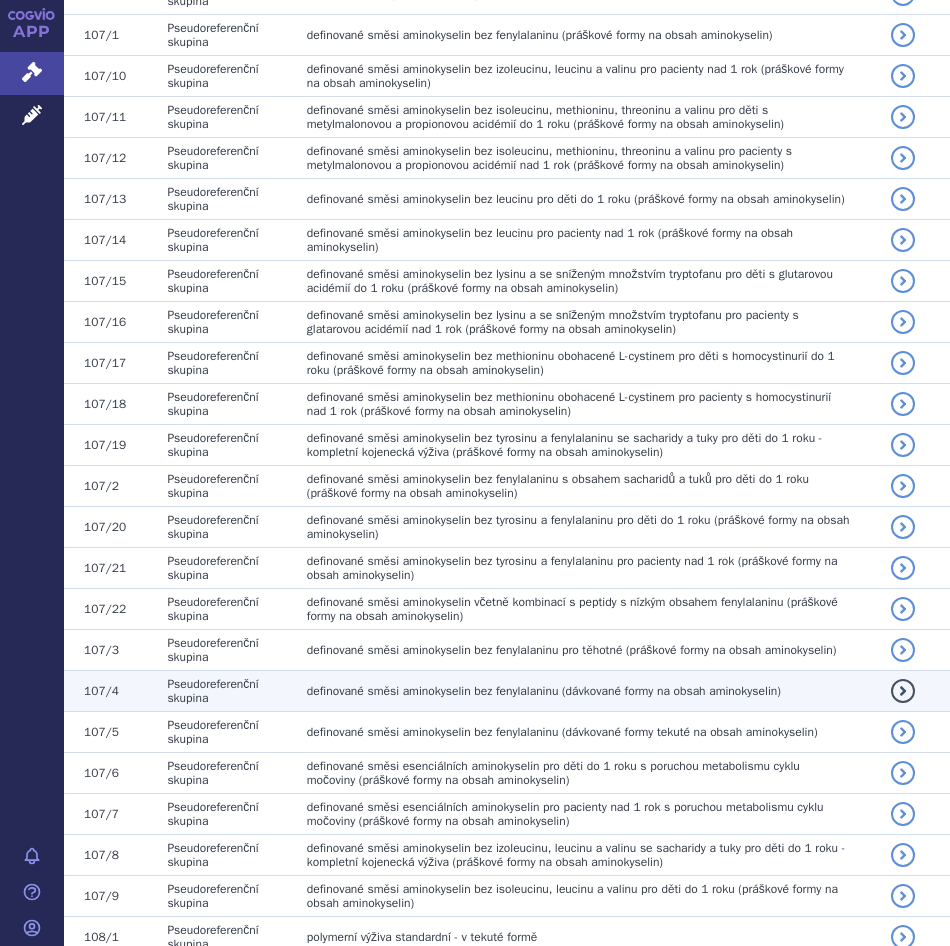 drag, startPoint x: 300, startPoint y: 691, endPoint x: 812, endPoint y: 703, distance: 512.1406 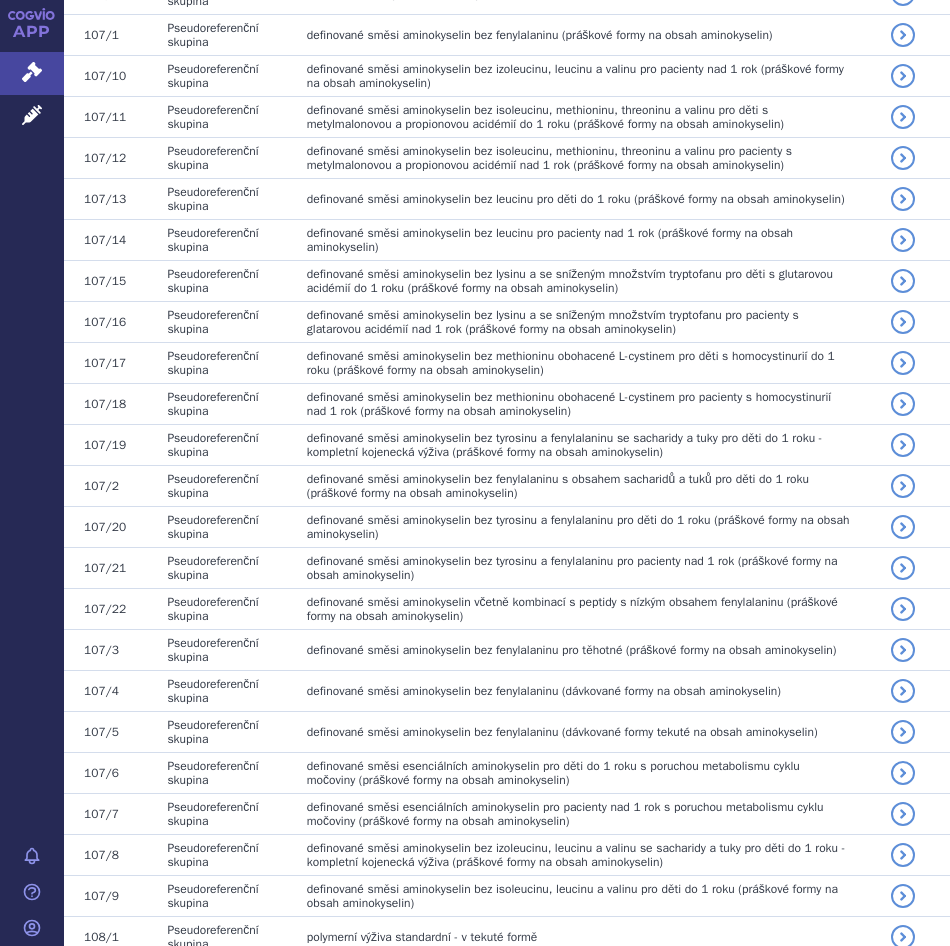 copy on "definované směsi aminokyselin bez fenylalaninu (dávkované formy na obsah aminokyselin)" 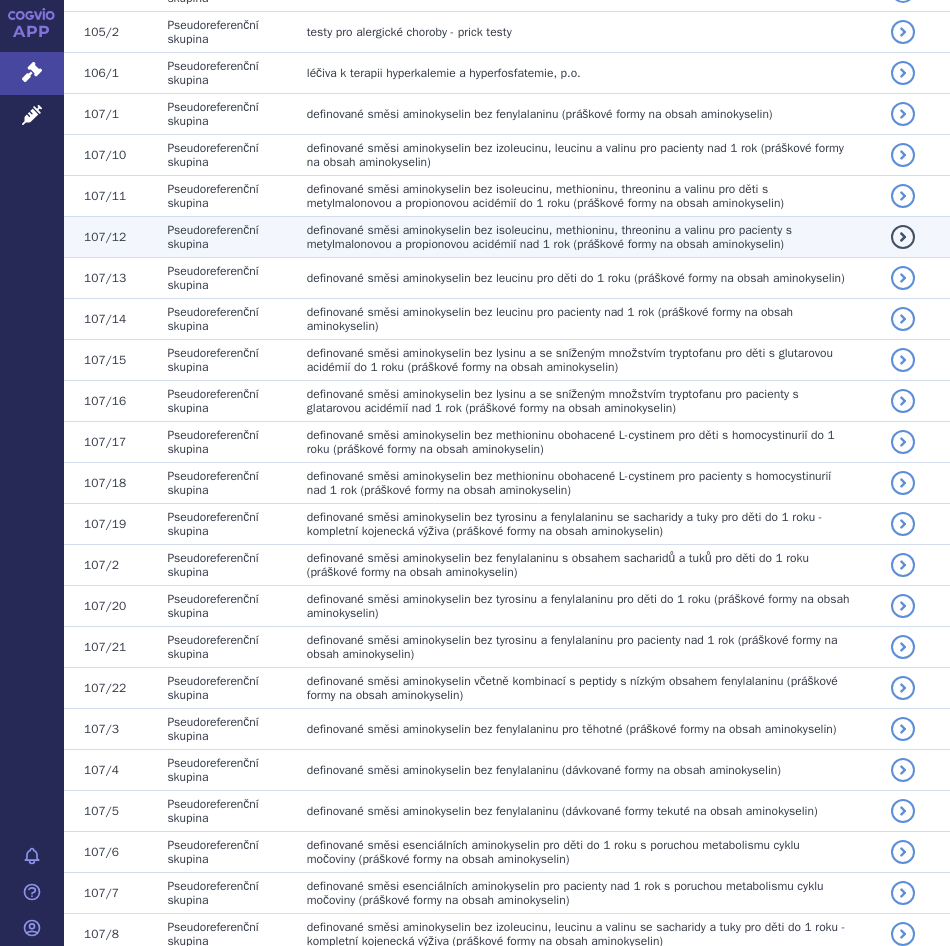 scroll, scrollTop: 900, scrollLeft: 0, axis: vertical 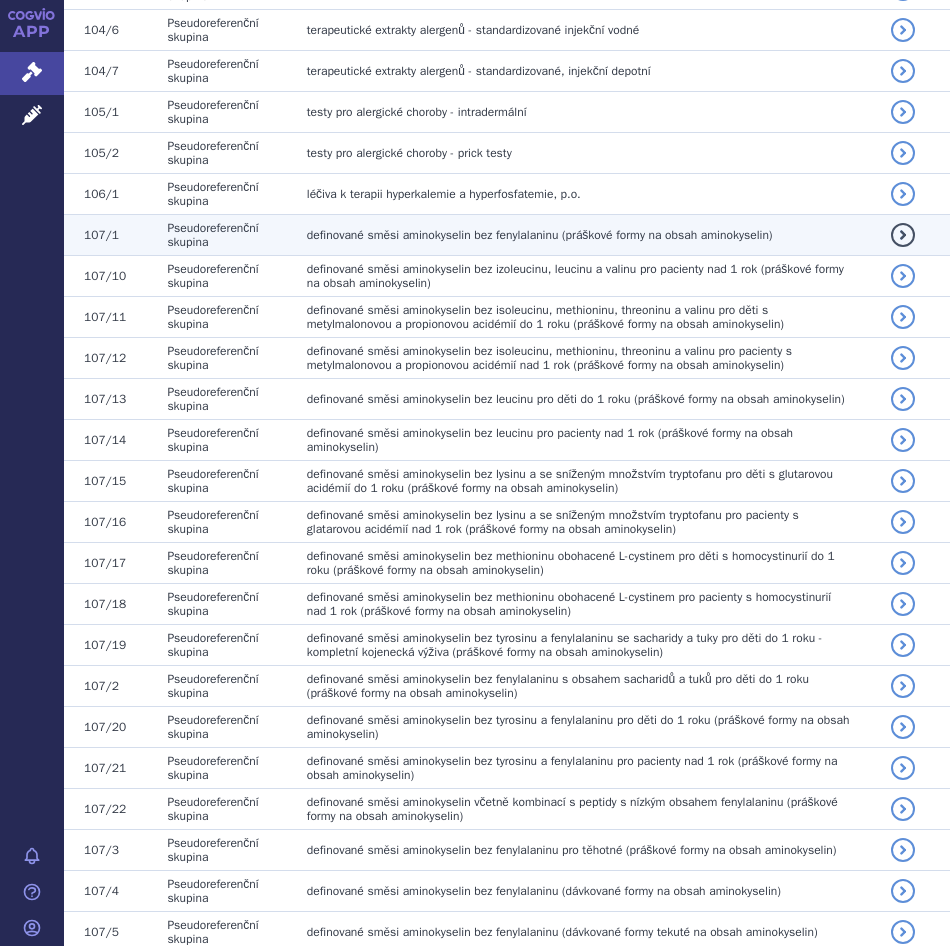 drag, startPoint x: 301, startPoint y: 237, endPoint x: 790, endPoint y: 238, distance: 489.00104 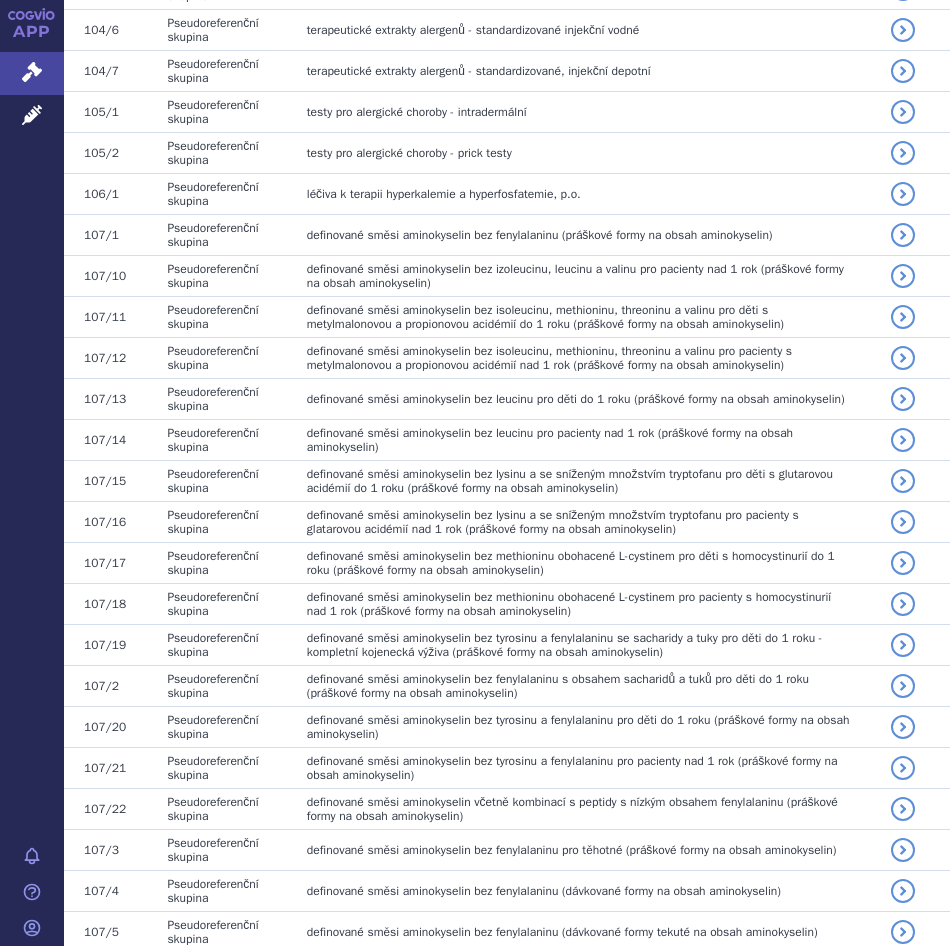 copy on "definované směsi aminokyselin bez fenylalaninu (práškové formy na obsah aminokyselin)" 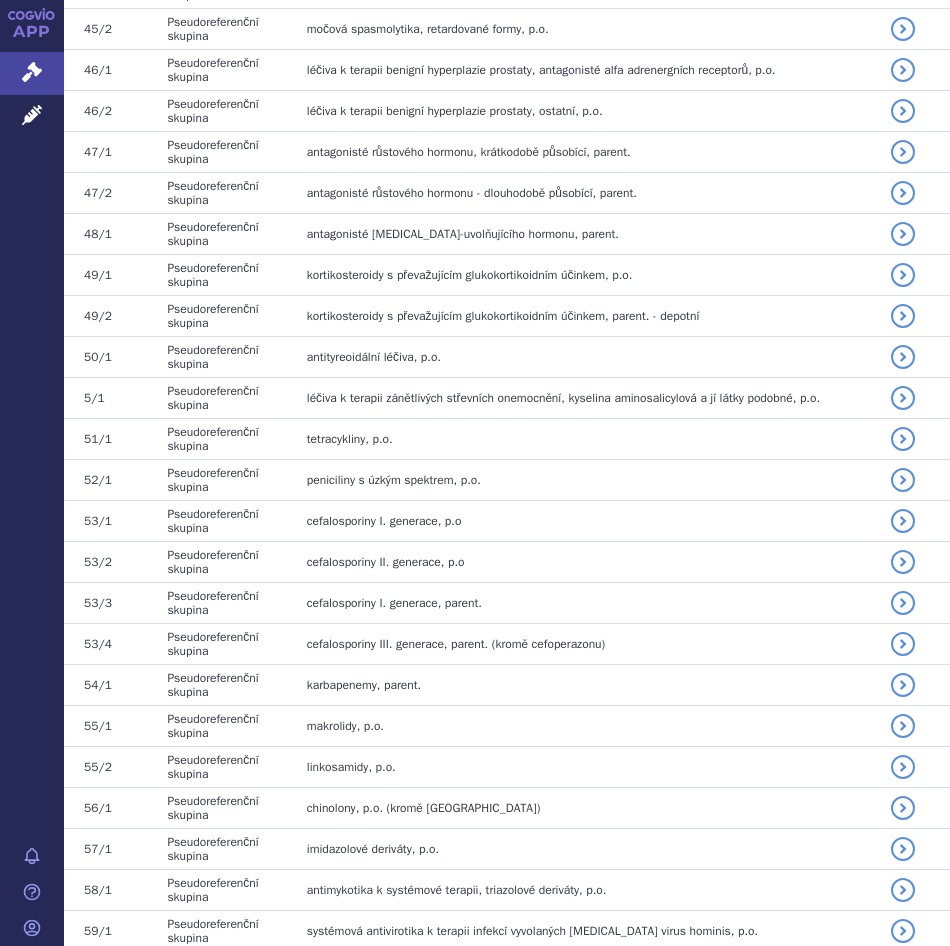 scroll, scrollTop: 6400, scrollLeft: 0, axis: vertical 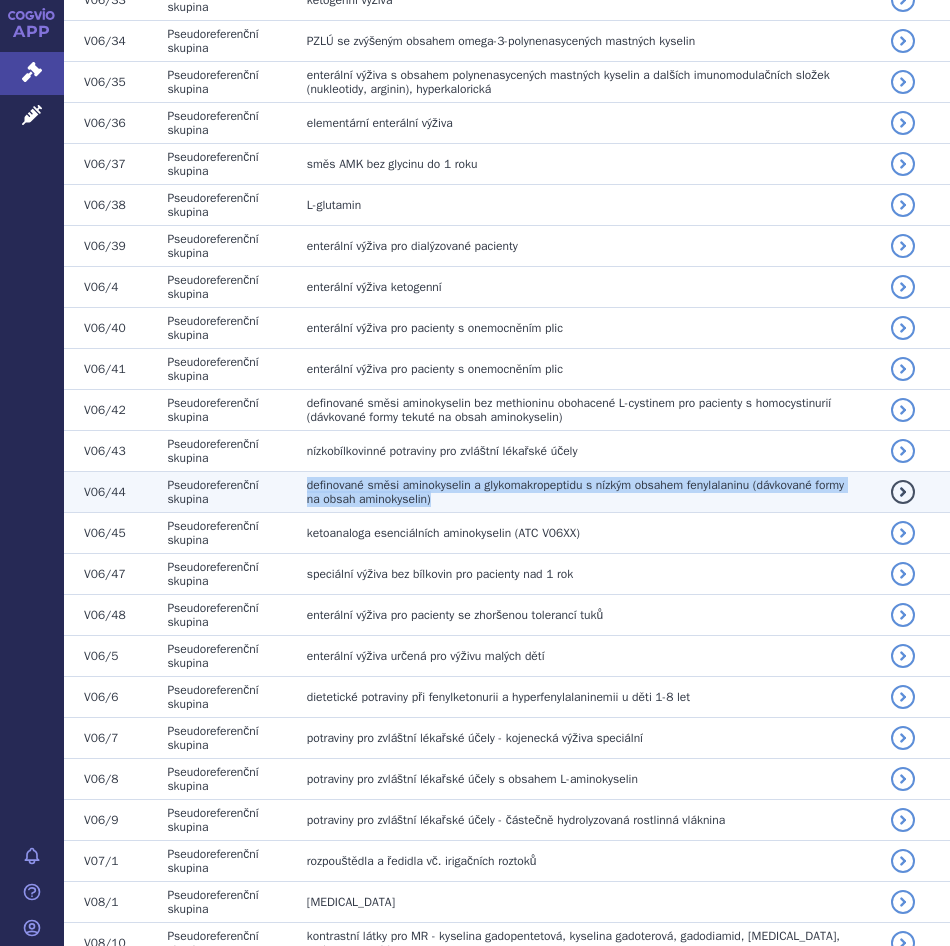 drag, startPoint x: 294, startPoint y: 476, endPoint x: 476, endPoint y: 498, distance: 183.32484 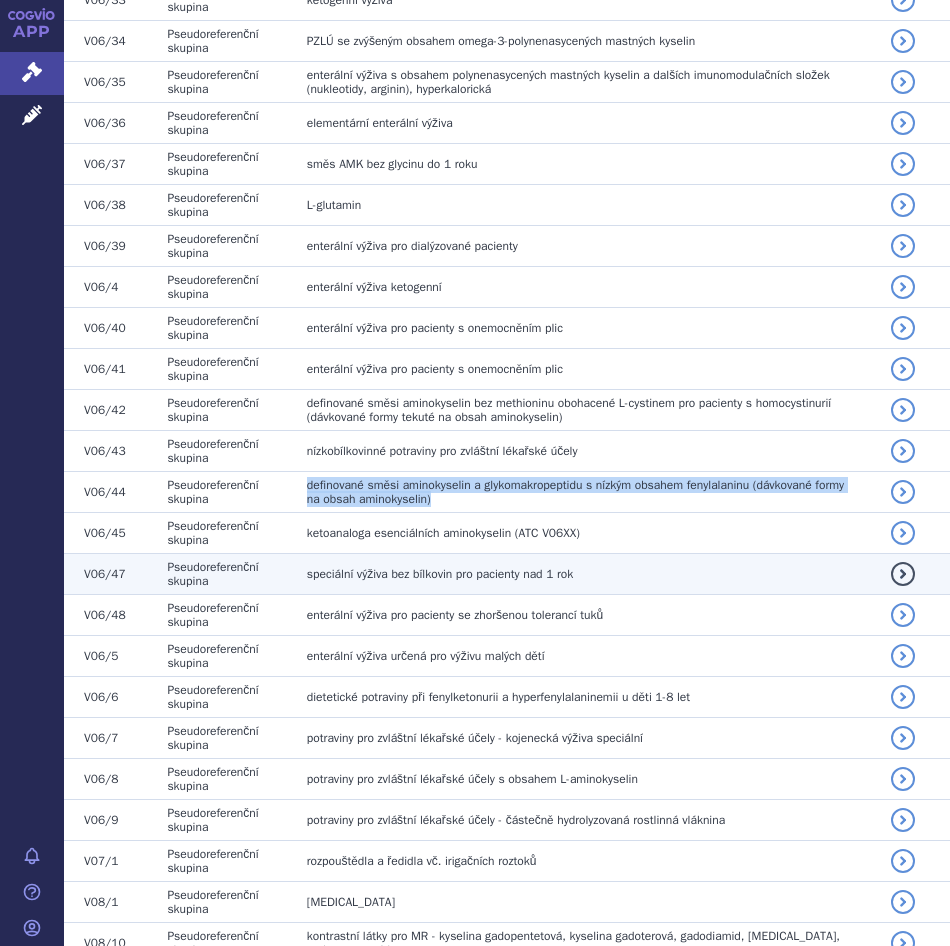copy on "definované směsi aminokyselin a glykomakropeptidu s nízkým obsahem fenylalaninu (dávkované formy na obsah aminokyselin)" 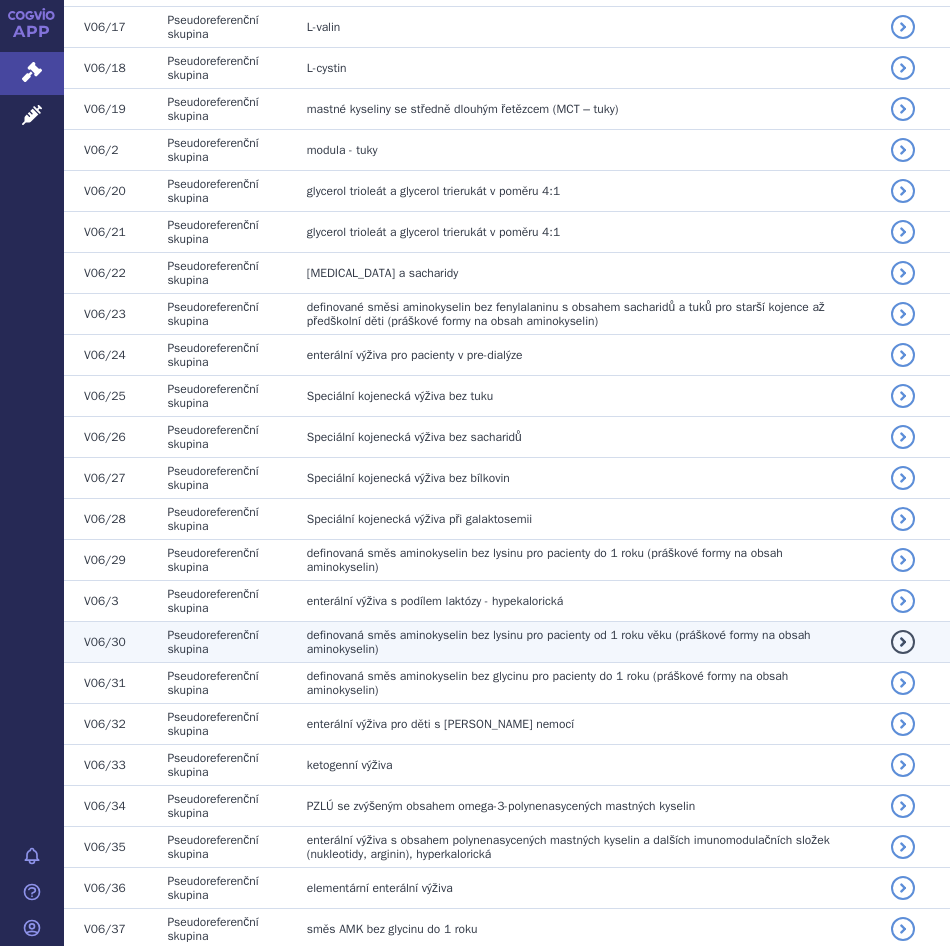 scroll, scrollTop: 60045, scrollLeft: 0, axis: vertical 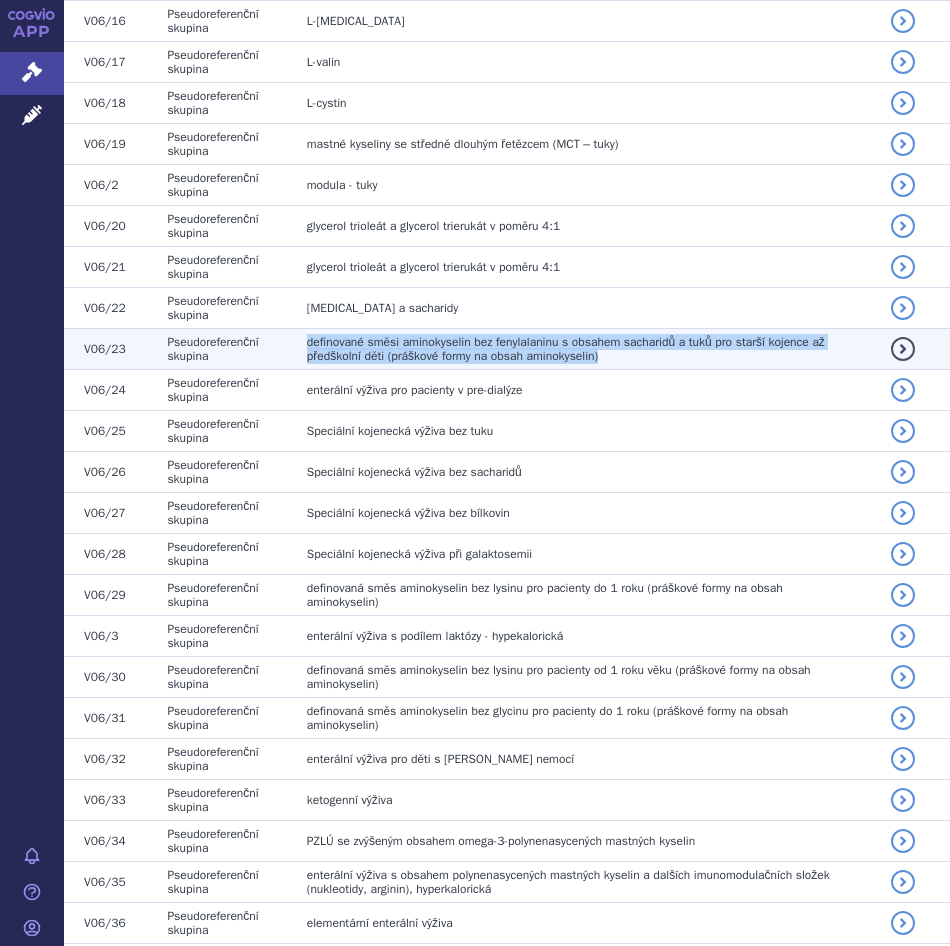drag, startPoint x: 293, startPoint y: 337, endPoint x: 636, endPoint y: 358, distance: 343.64224 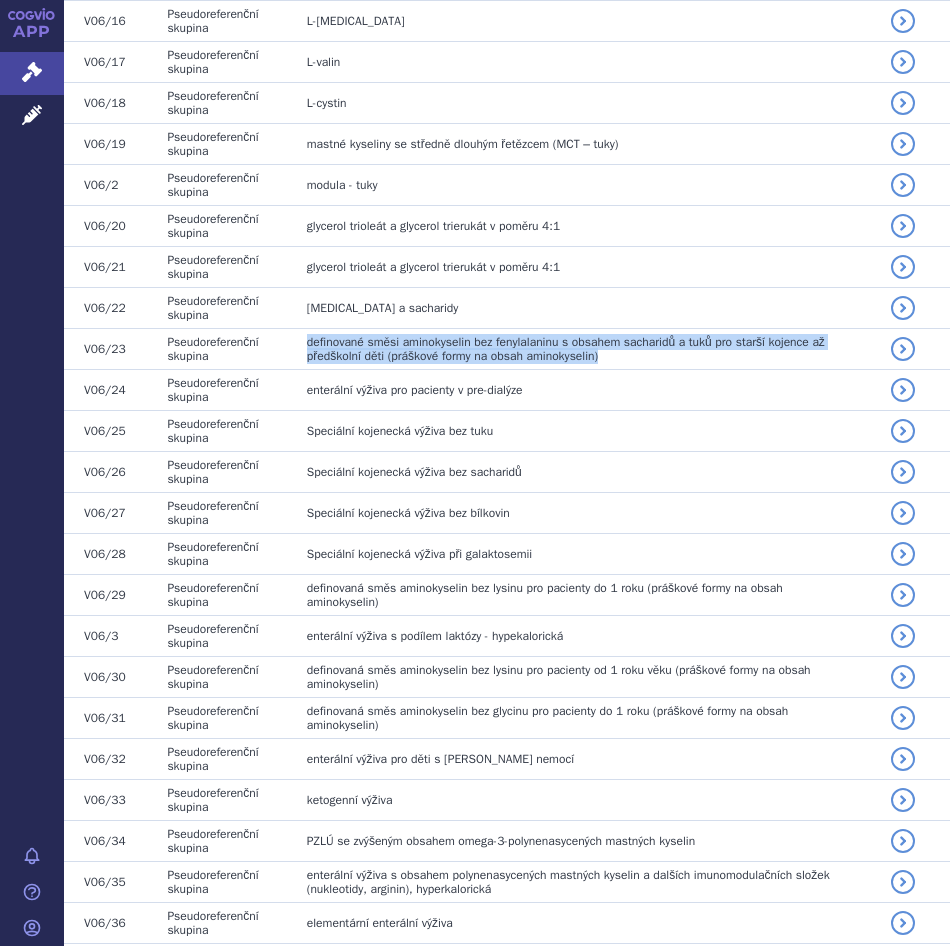 copy on "definované směsi aminokyselin bez fenylalaninu s obsahem sacharidů a tuků pro starší kojence až předškolní děti (práškové formy na obsah aminokyselin)" 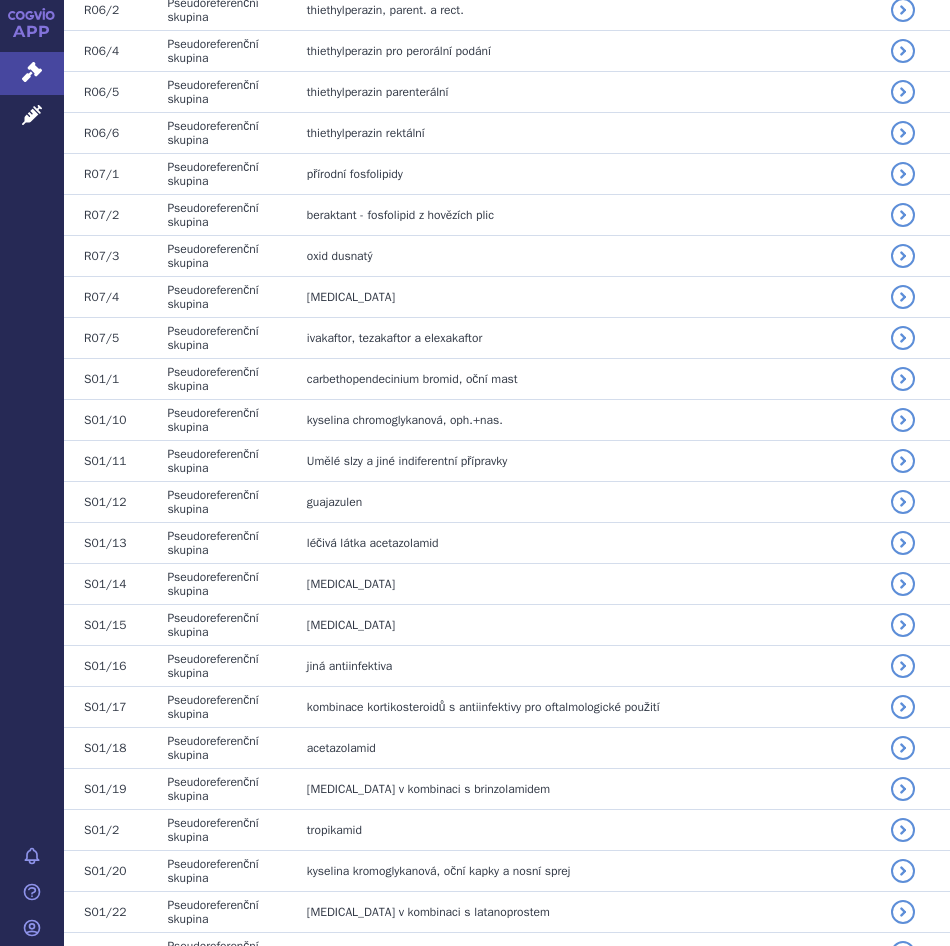 scroll, scrollTop: 56645, scrollLeft: 0, axis: vertical 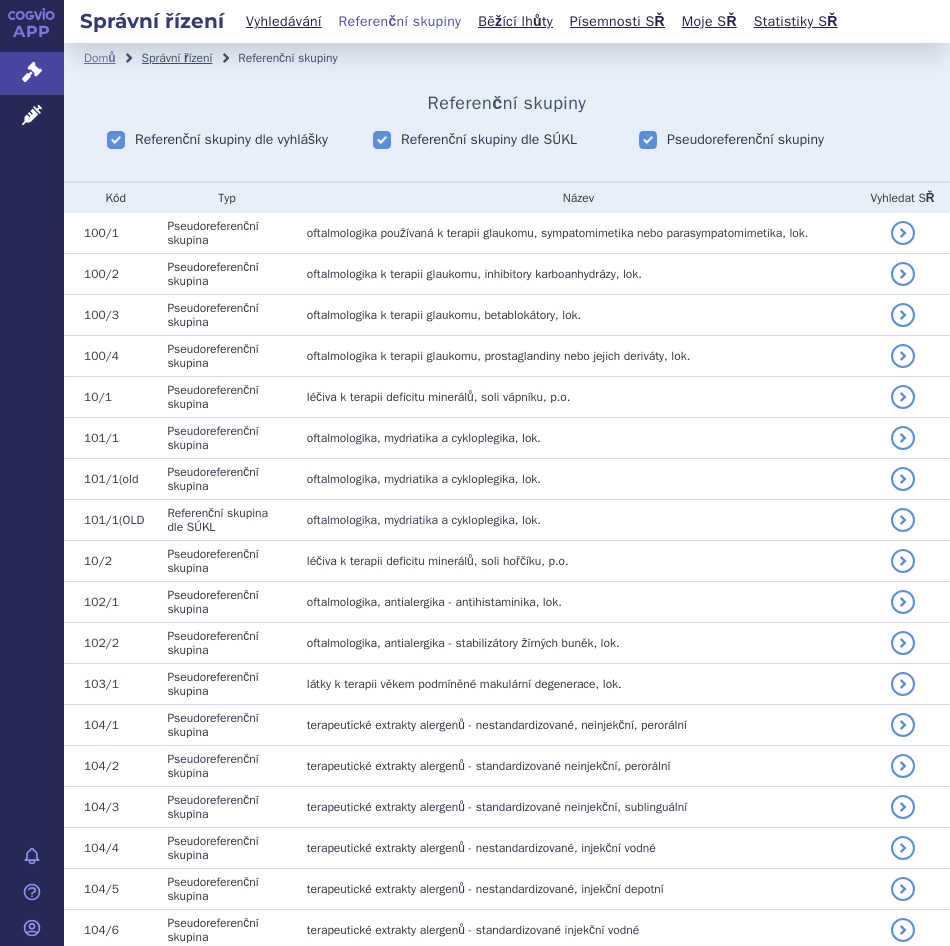 click on "Správní řízení" at bounding box center [177, 58] 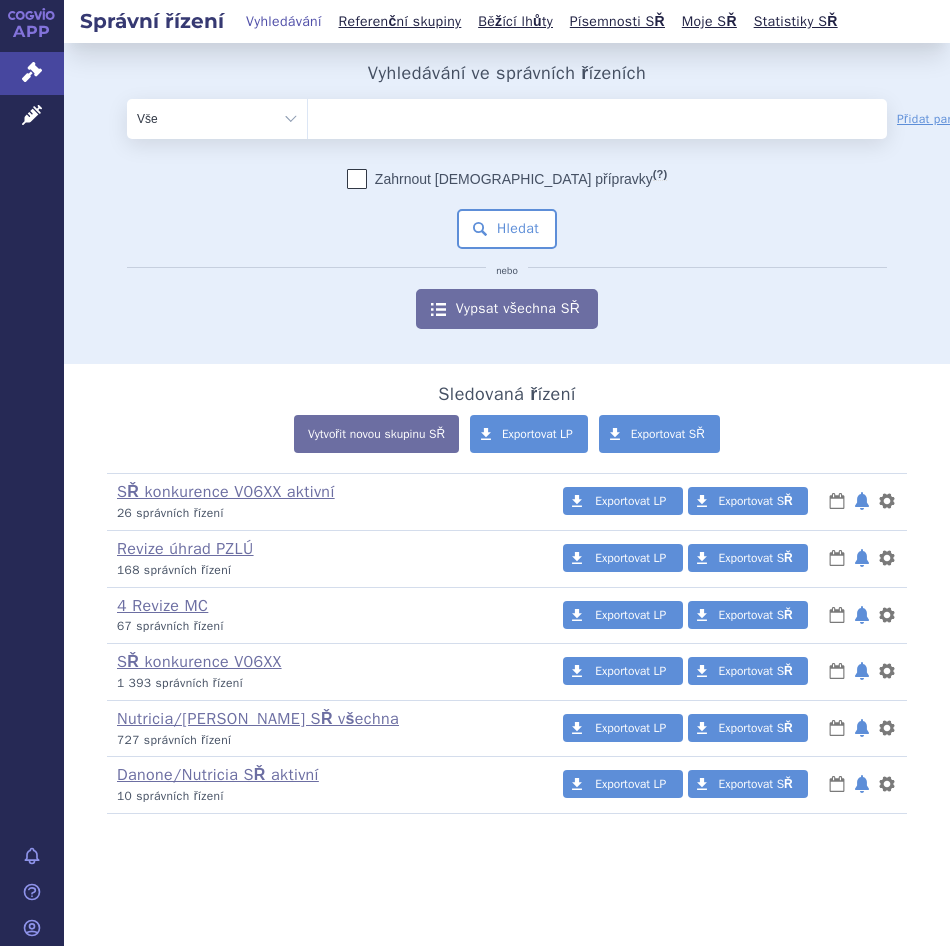 scroll, scrollTop: 0, scrollLeft: 0, axis: both 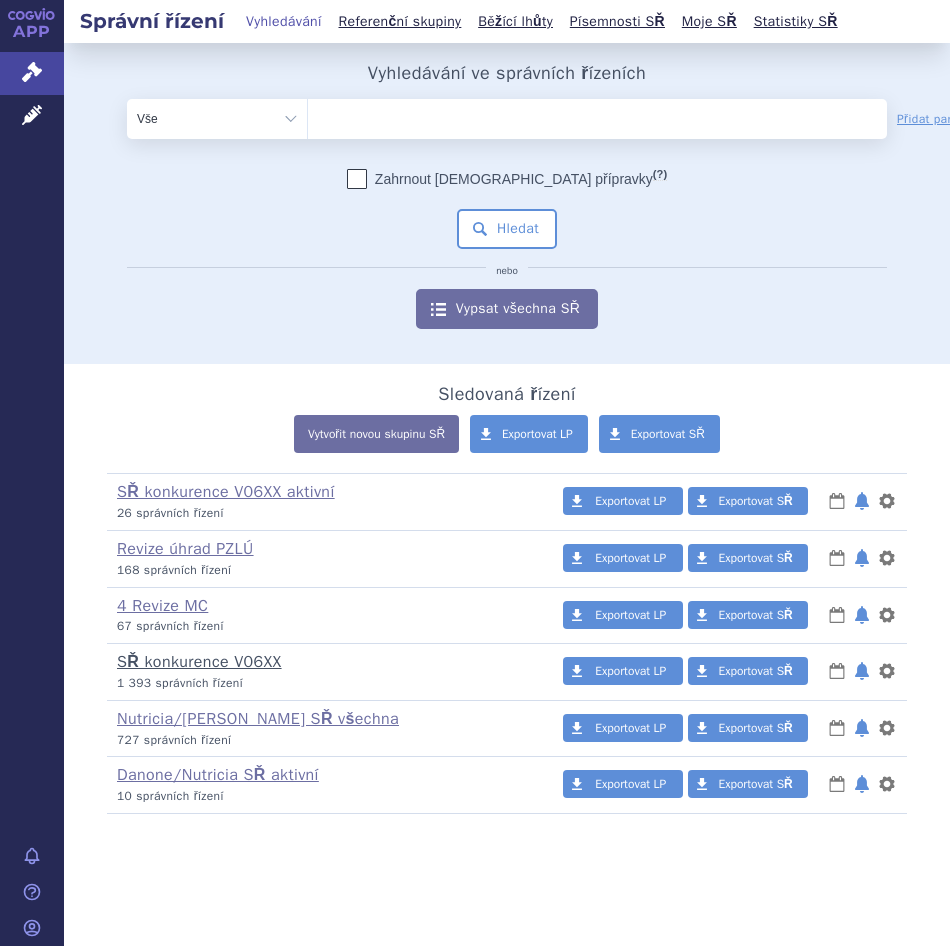 click on "SŘ konkurence V06XX" at bounding box center [199, 662] 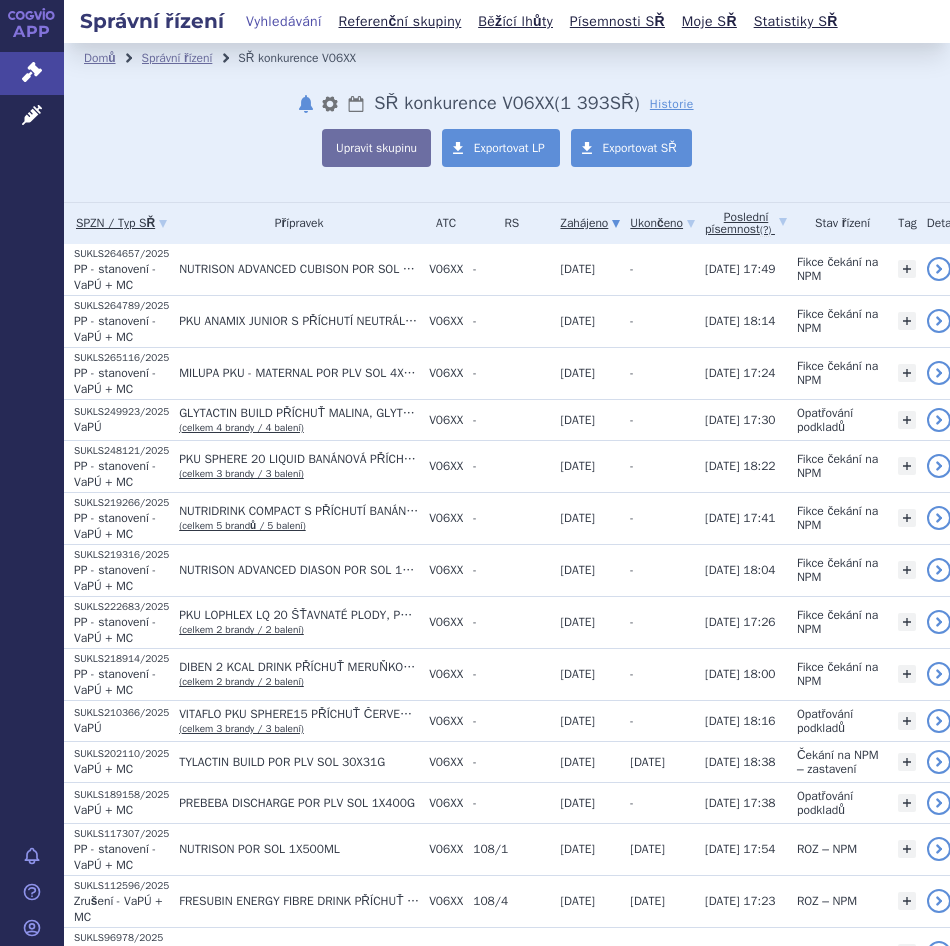 scroll, scrollTop: 0, scrollLeft: 0, axis: both 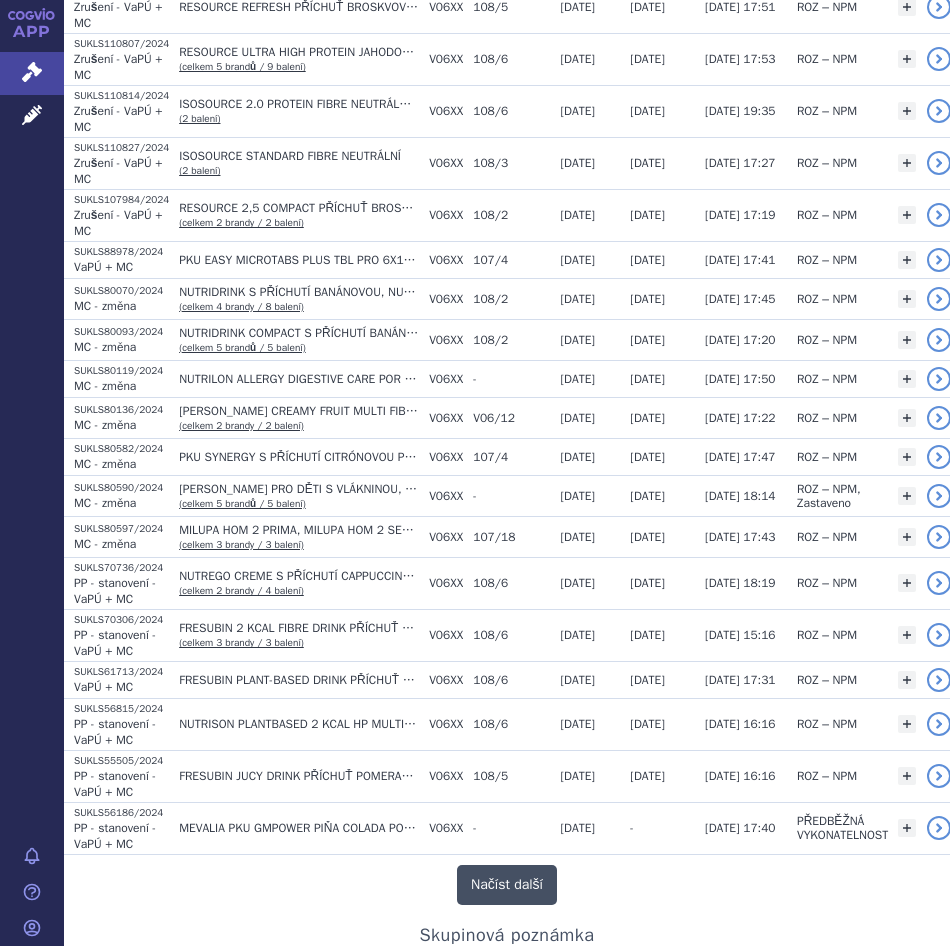 click on "Načíst další" at bounding box center (507, 885) 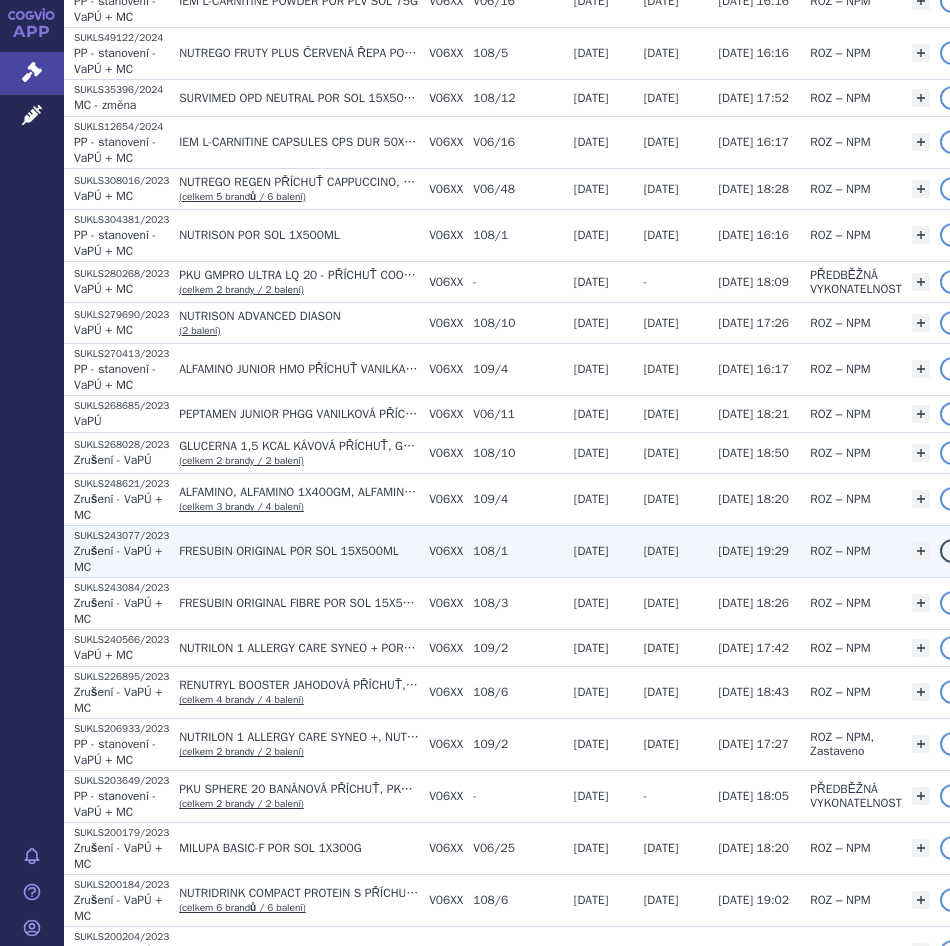 scroll, scrollTop: 5200, scrollLeft: 0, axis: vertical 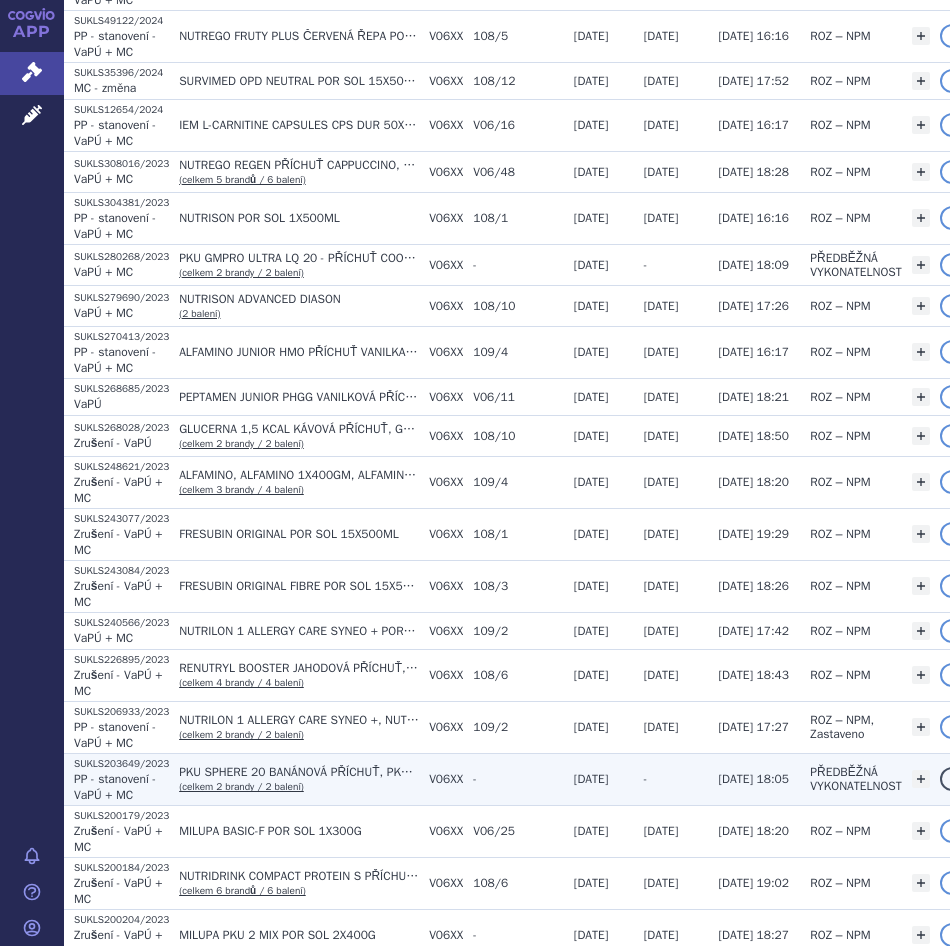 click on "PKU SPHERE 20 BANÁNOVÁ PŘÍCHUŤ, PKU SPHERE 20 CITRÓNOVÁ PŘÍCHUŤ" at bounding box center (299, 772) 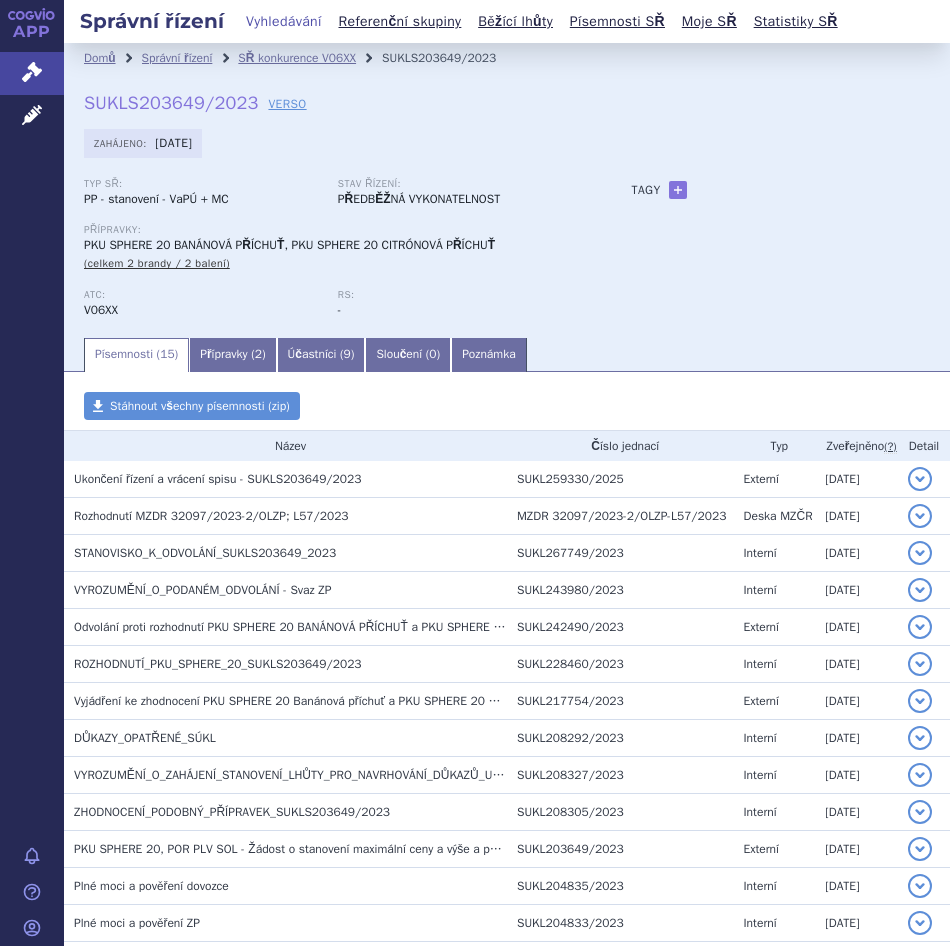 scroll, scrollTop: 0, scrollLeft: 0, axis: both 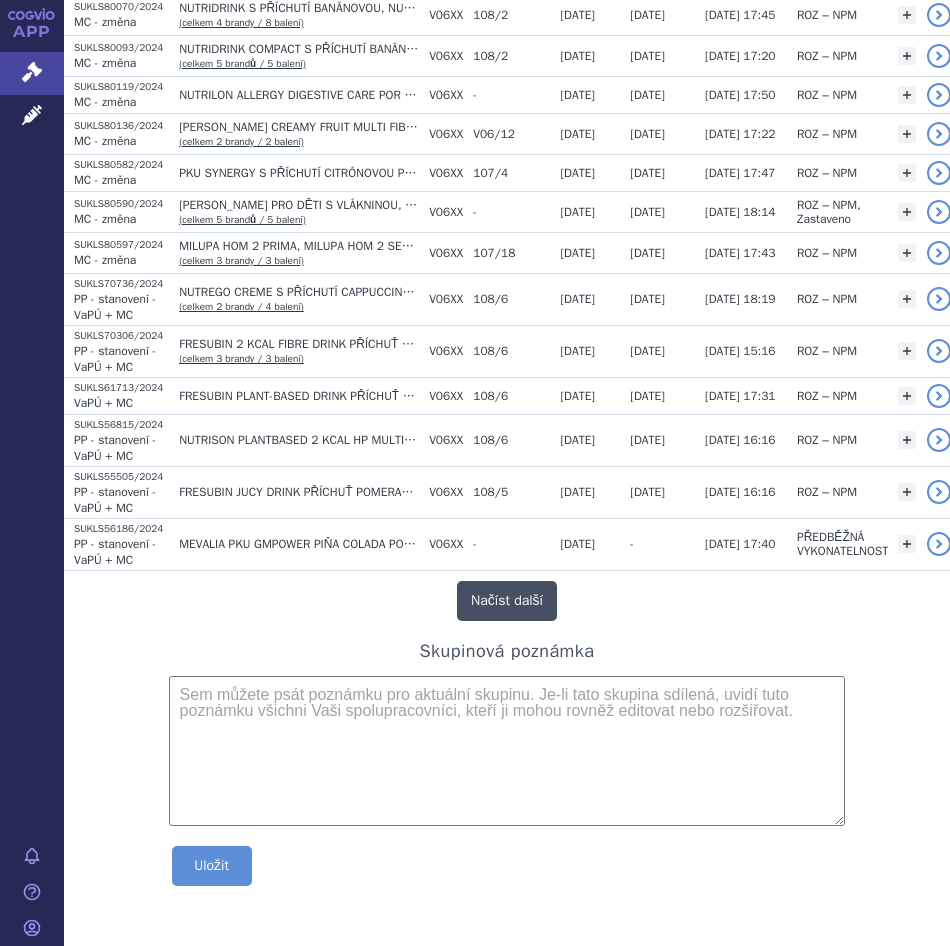 click on "Načíst další" at bounding box center (507, 601) 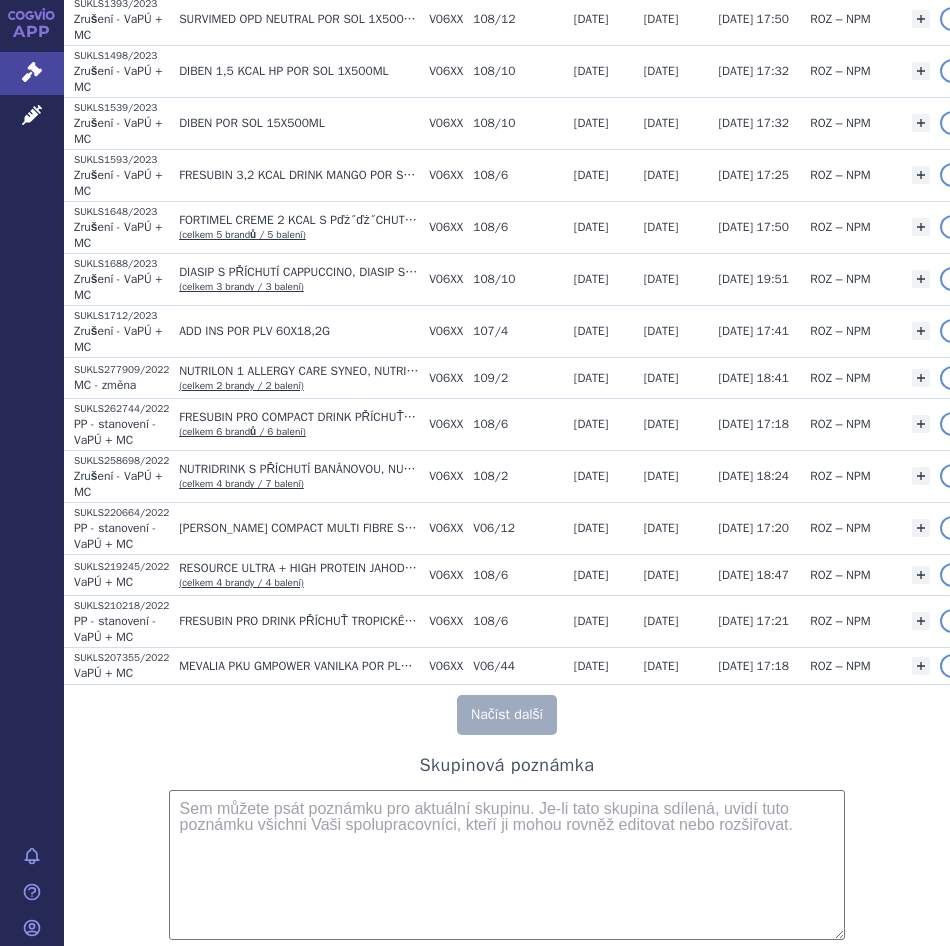 scroll, scrollTop: 9199, scrollLeft: 0, axis: vertical 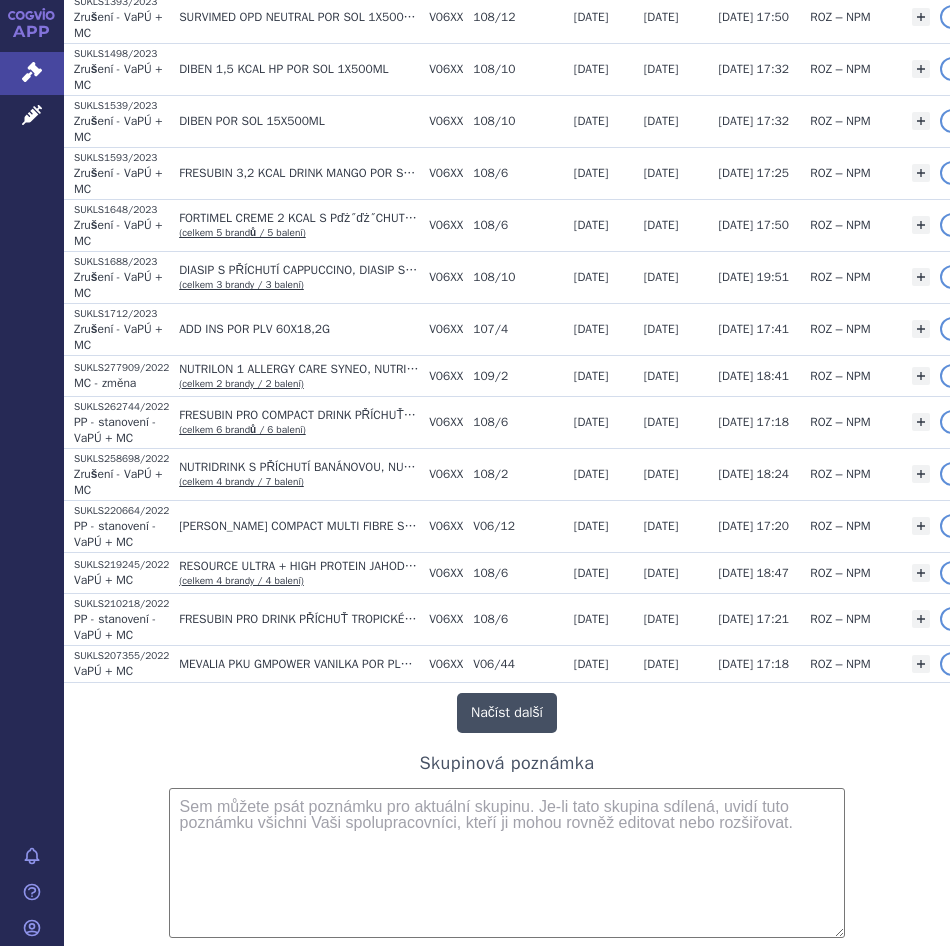 click on "Načíst další" at bounding box center [507, 713] 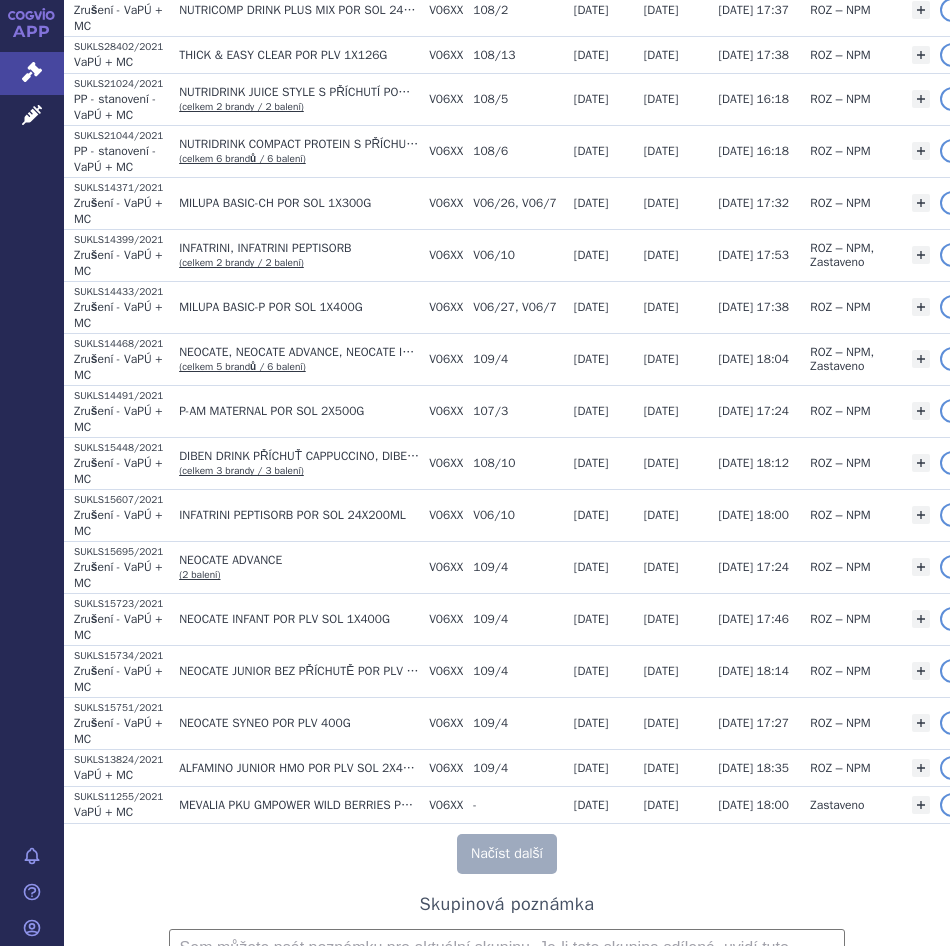 scroll, scrollTop: 13699, scrollLeft: 0, axis: vertical 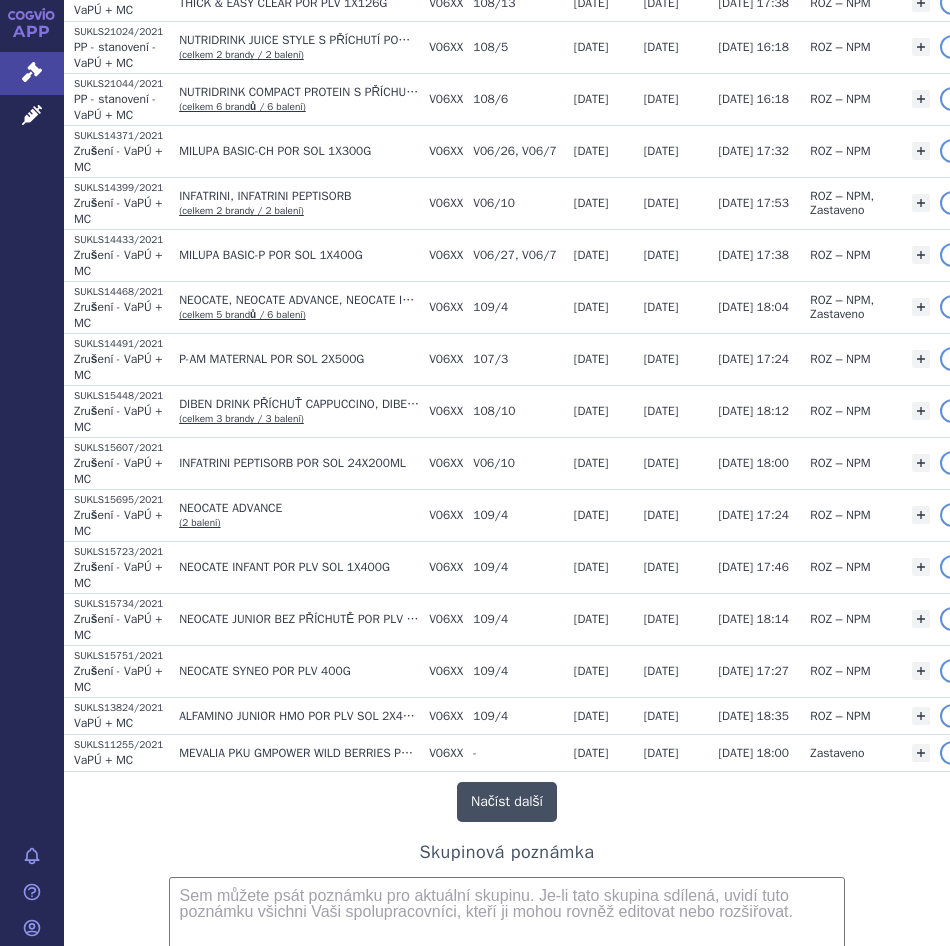 click on "Načíst další" at bounding box center [507, 802] 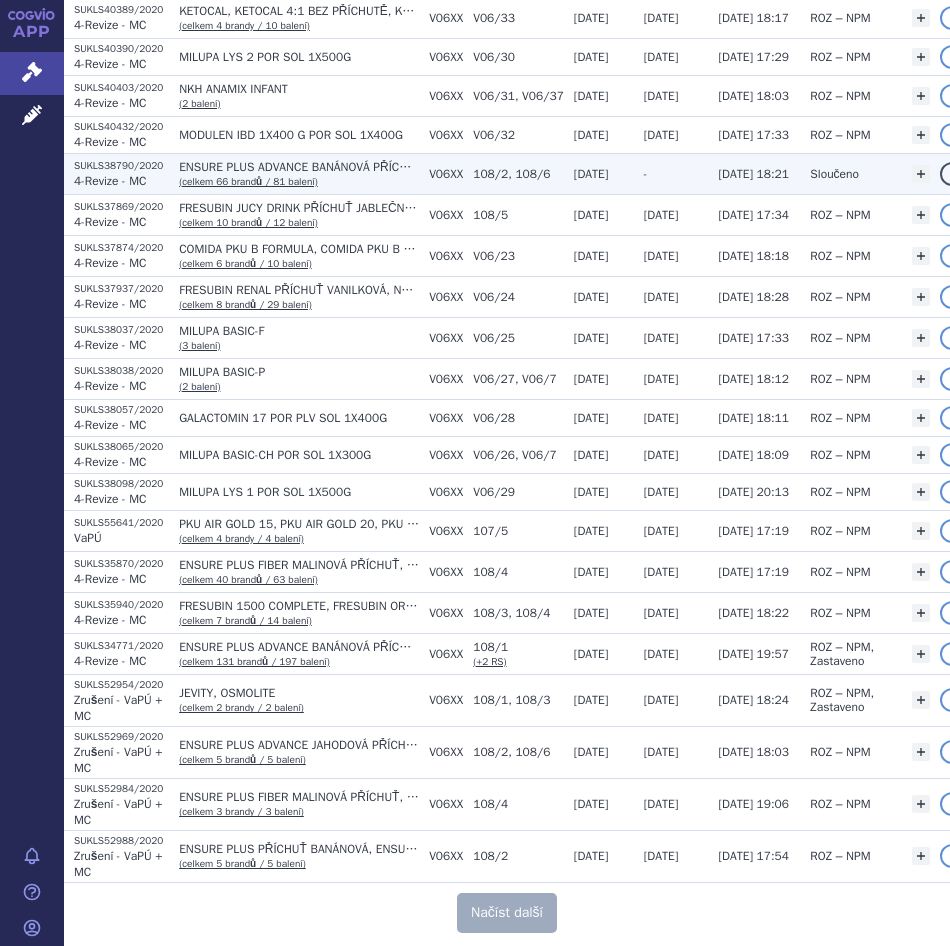 scroll, scrollTop: 17999, scrollLeft: 0, axis: vertical 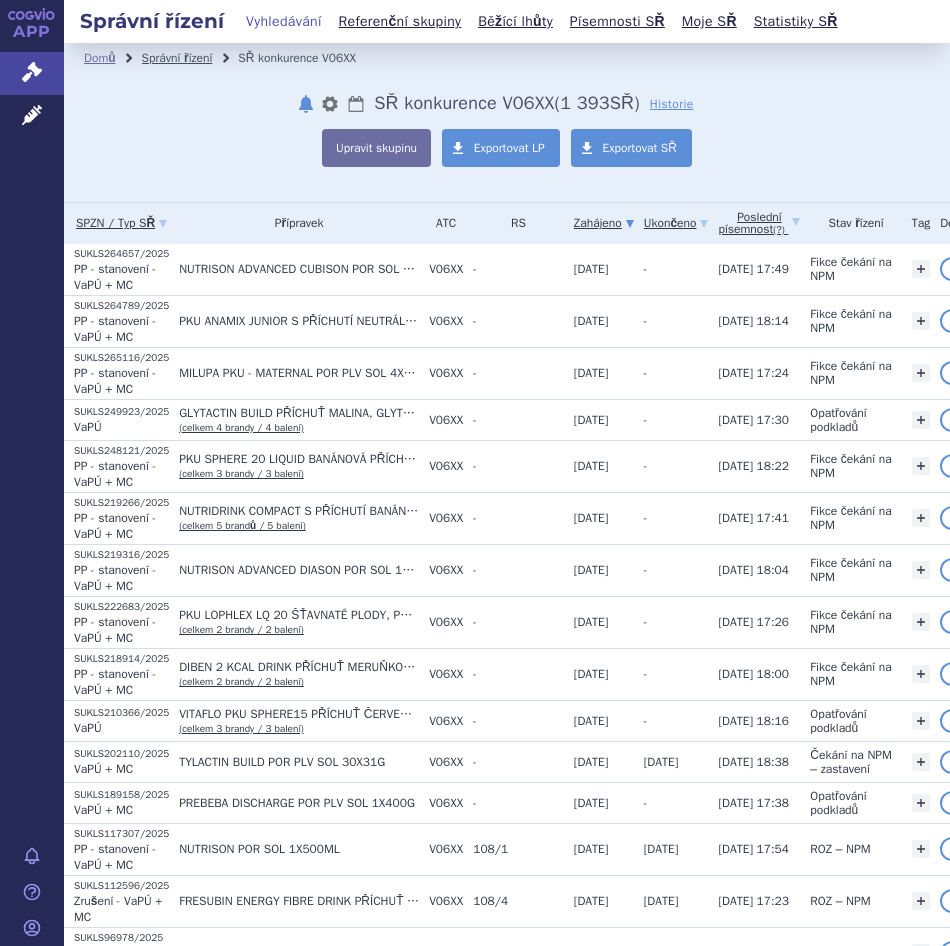 click on "Správní řízení" at bounding box center (177, 58) 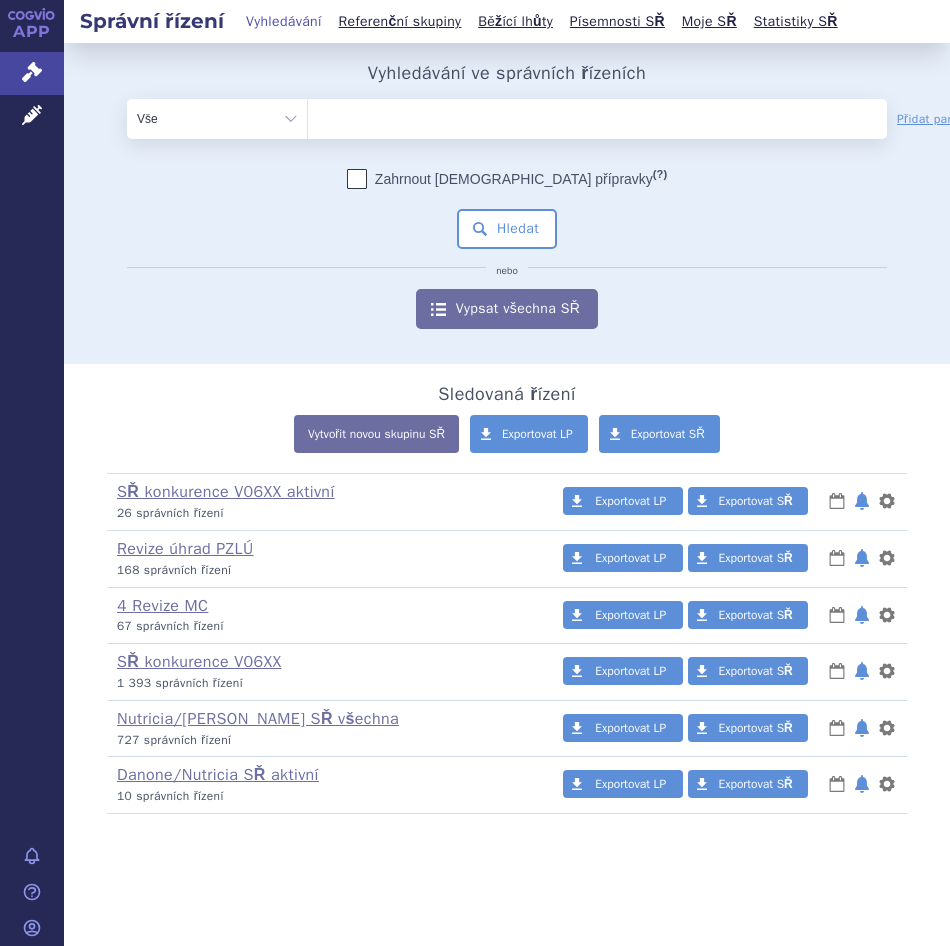 scroll, scrollTop: 0, scrollLeft: 0, axis: both 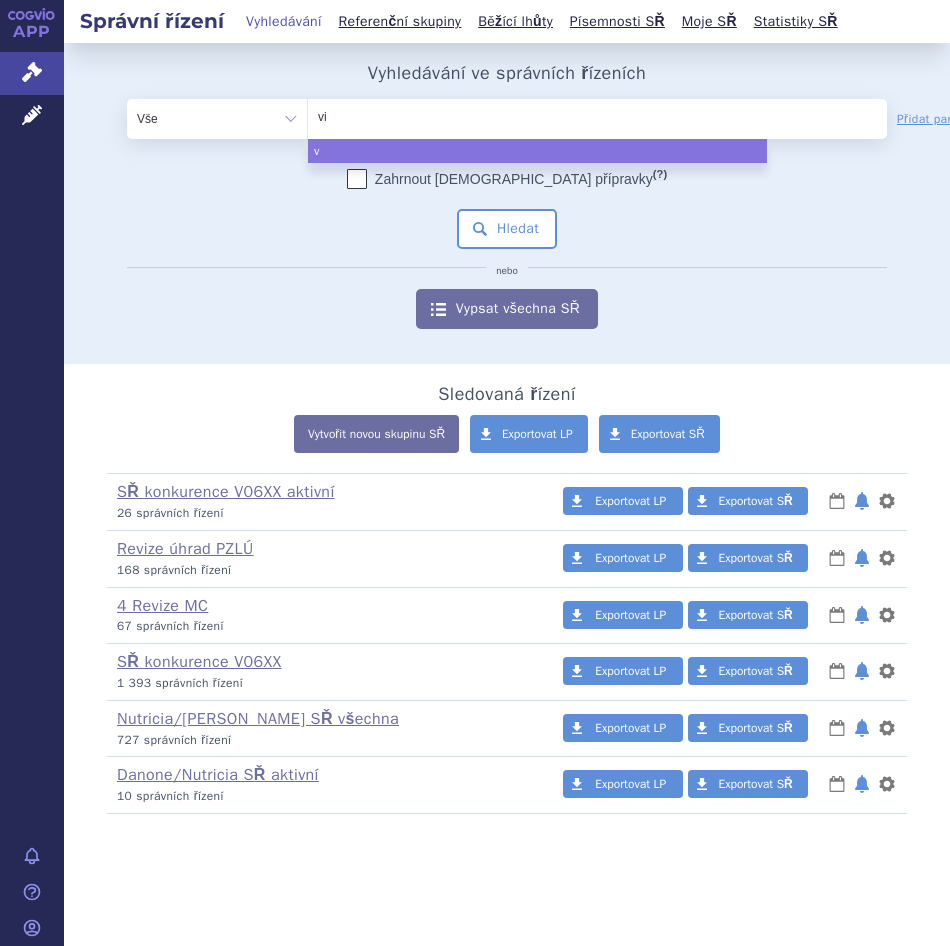 type on "vit" 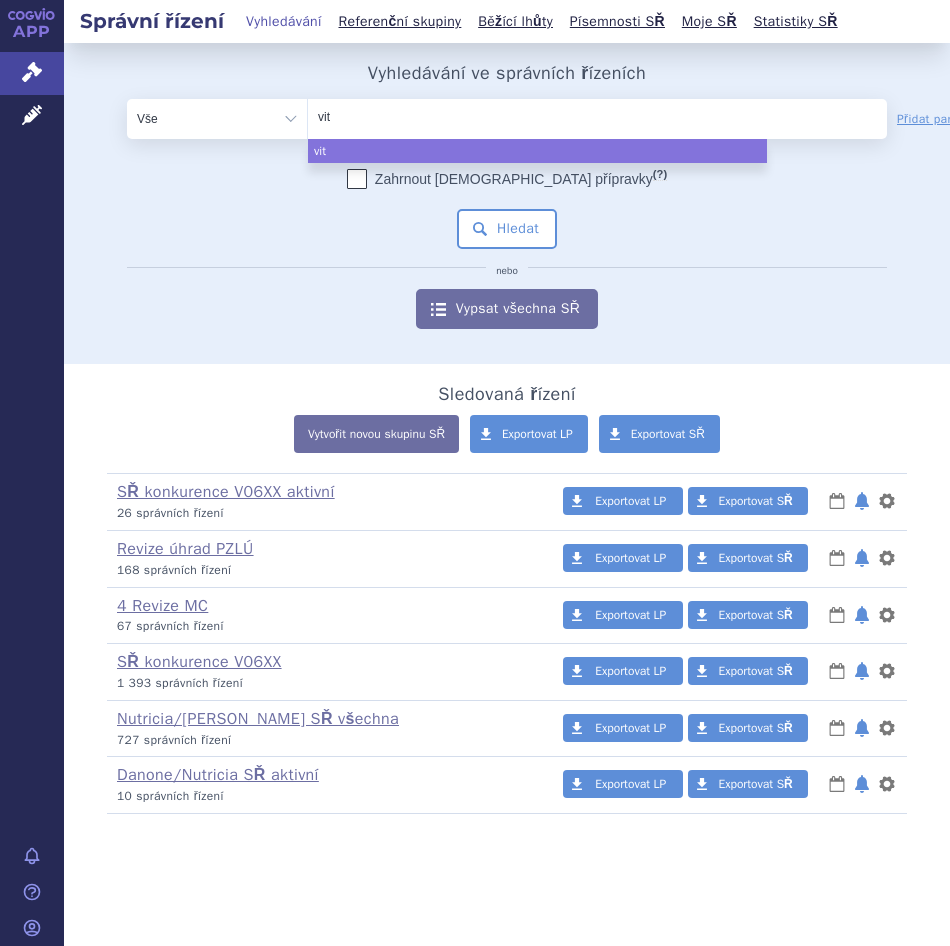 type on "vita" 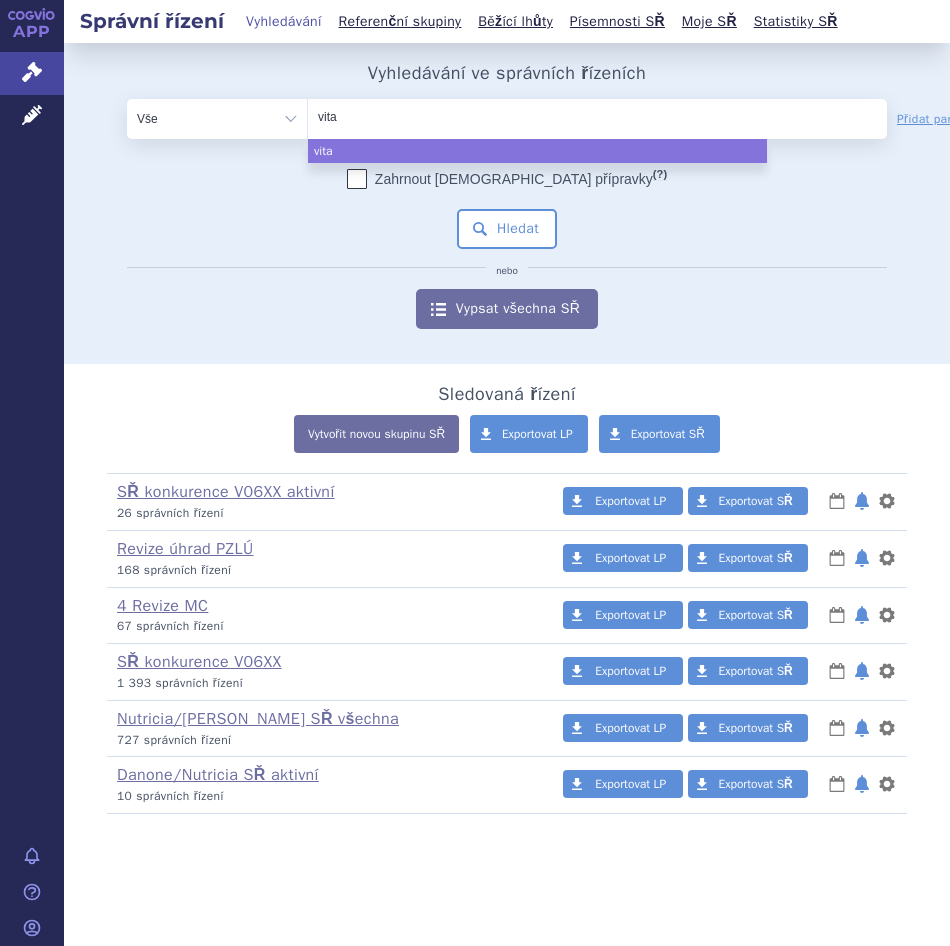 type on "vitaf" 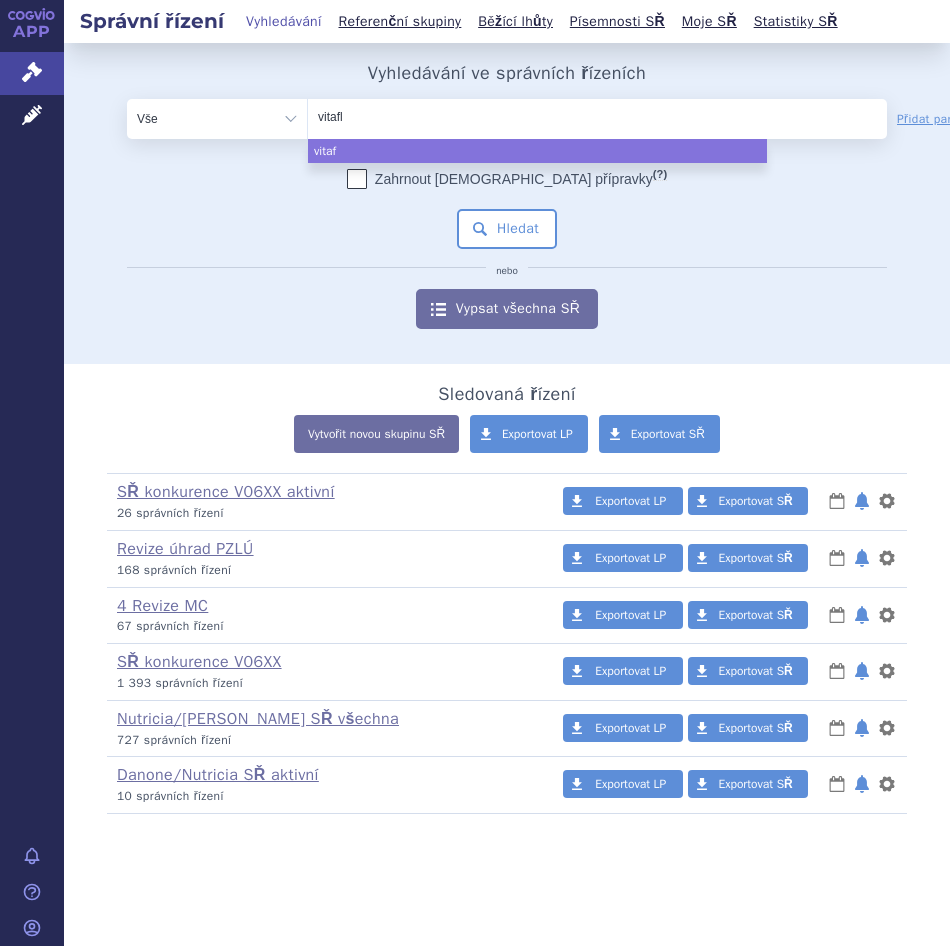 type on "vitaflo" 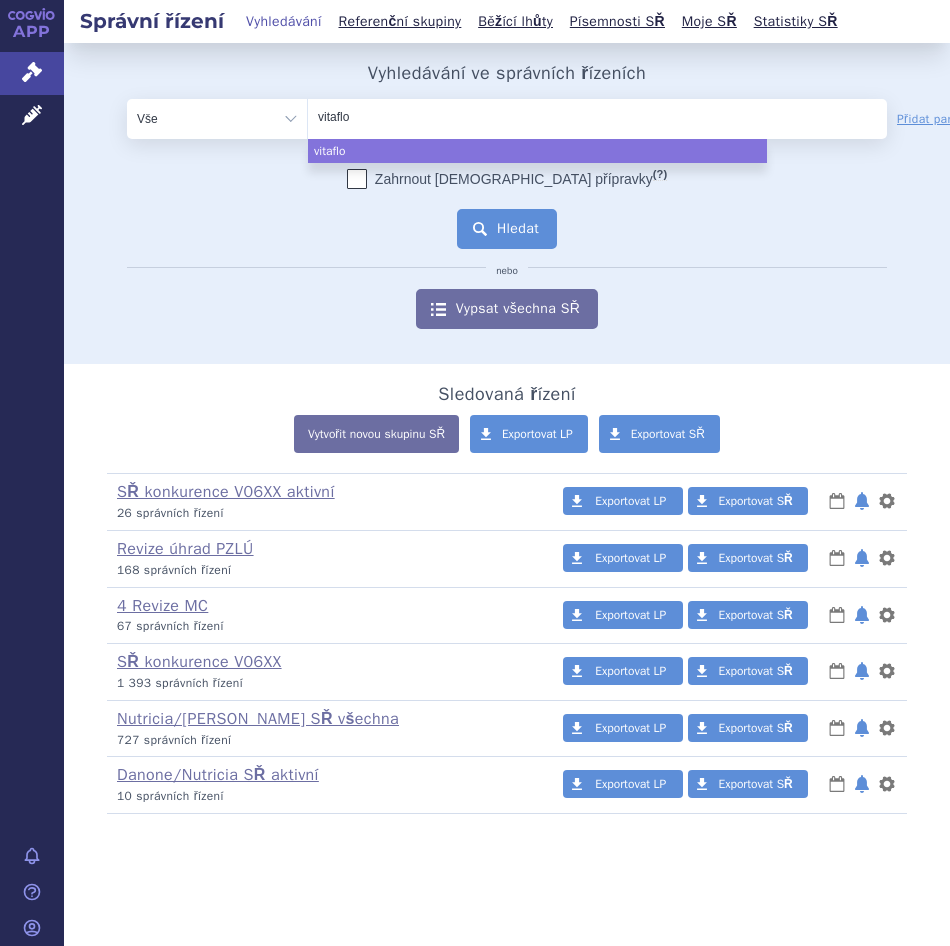 select on "vitaflo" 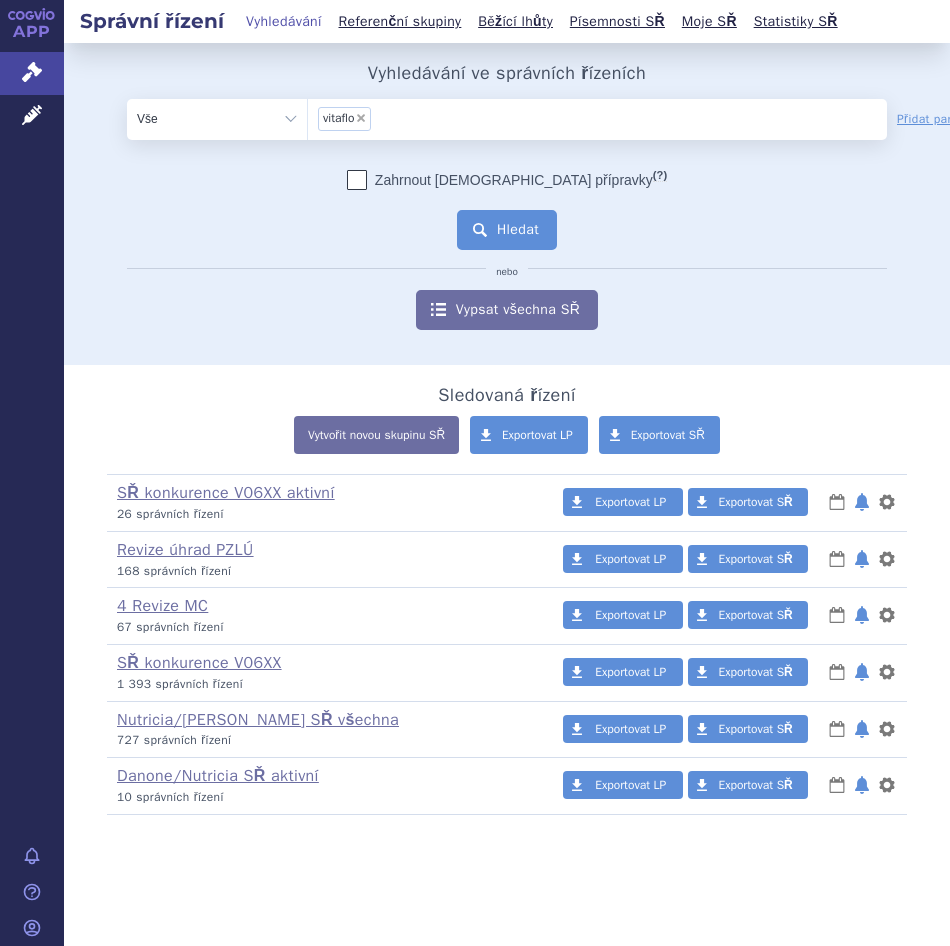 click on "Hledat" at bounding box center [507, 230] 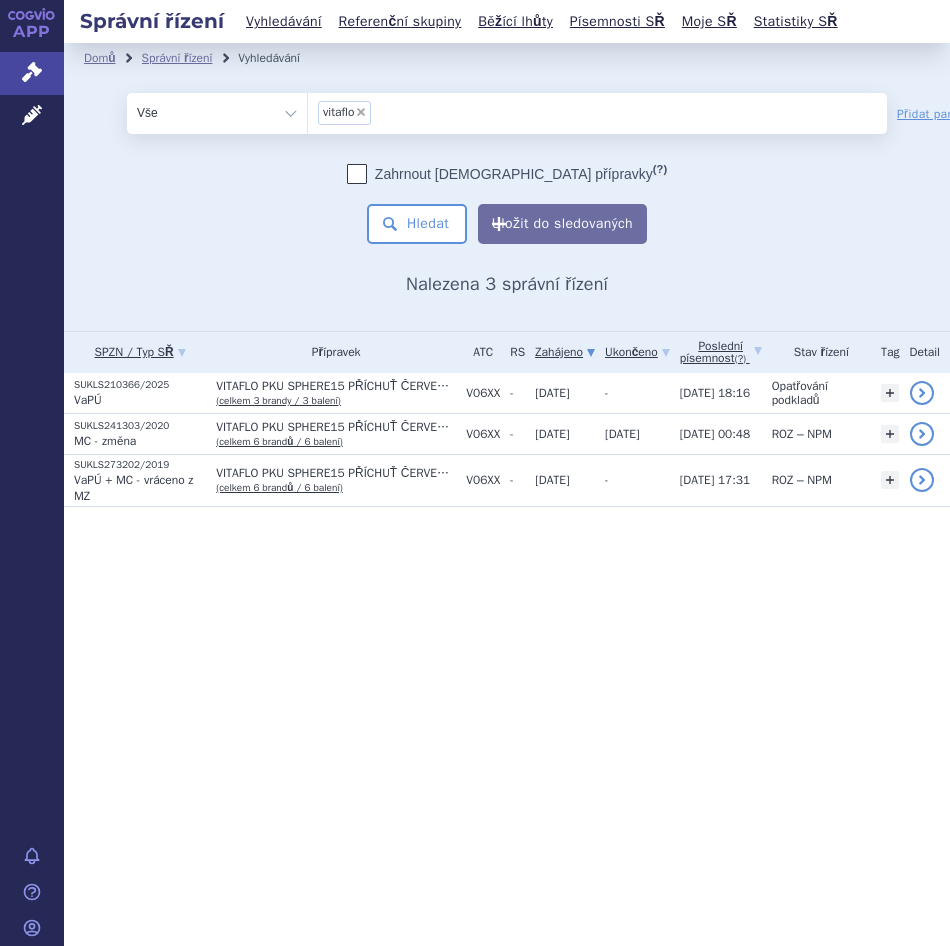 scroll, scrollTop: 0, scrollLeft: 0, axis: both 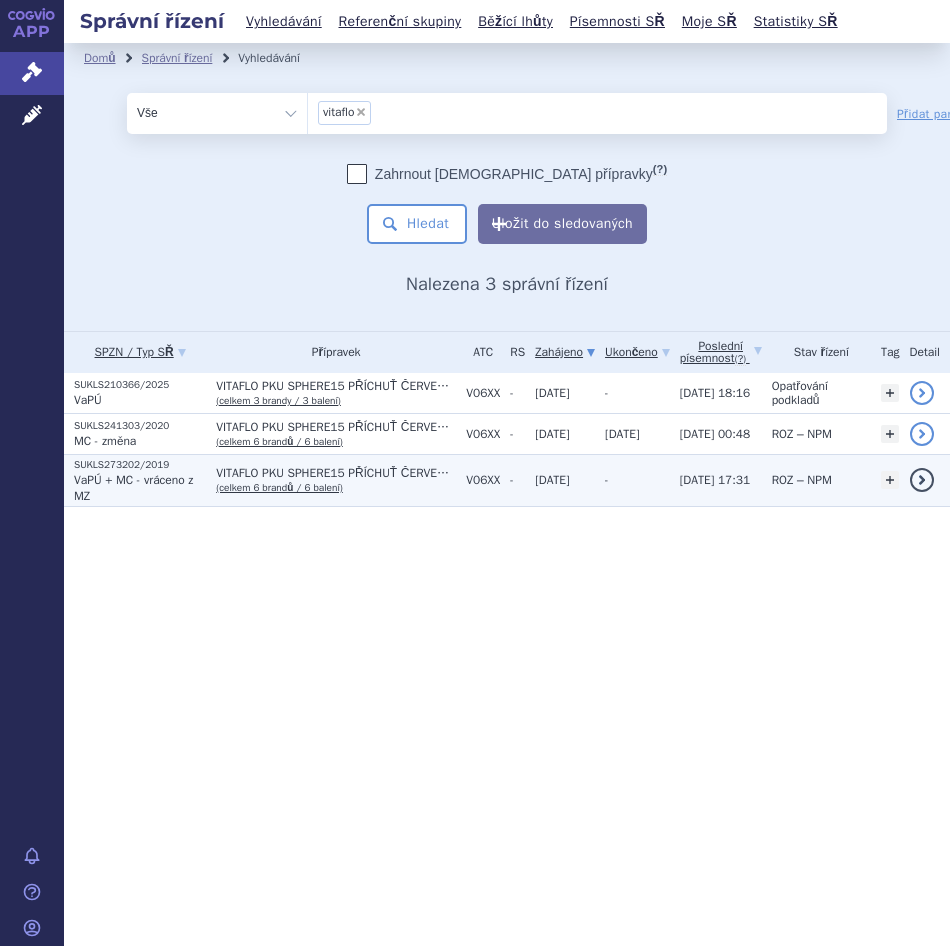click on "VaPÚ + MC - vráceno z MZ" at bounding box center (133, 488) 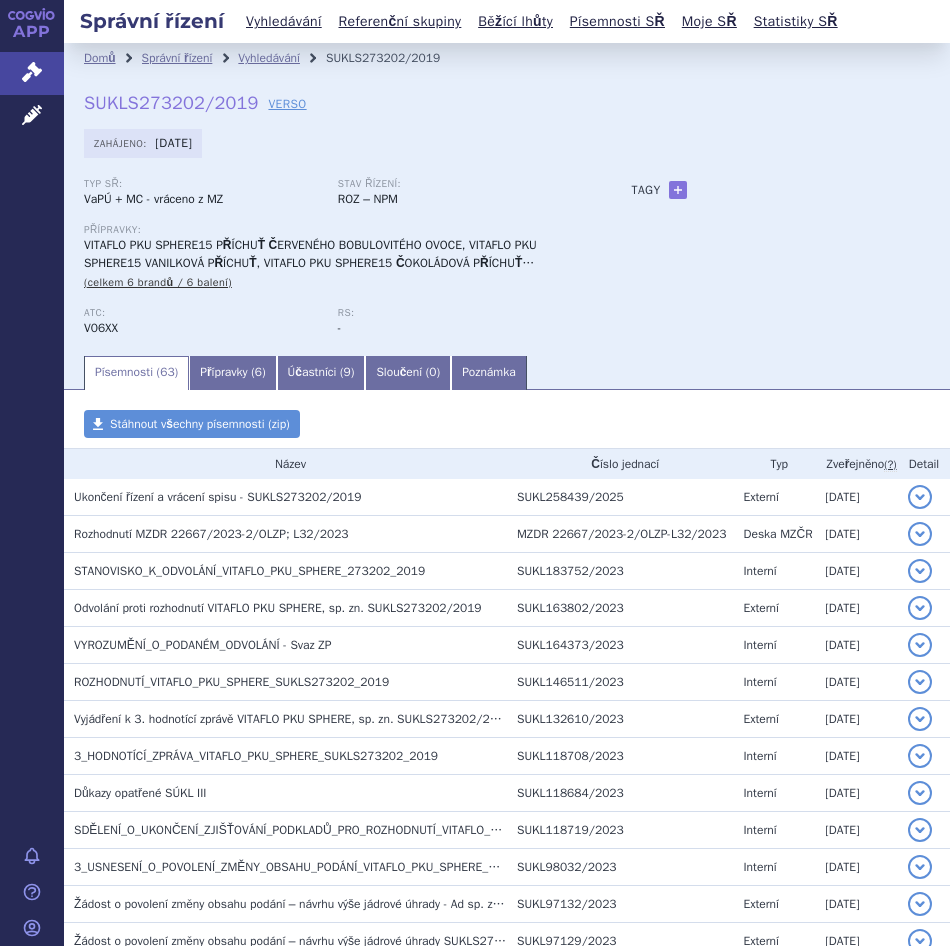 scroll, scrollTop: 0, scrollLeft: 0, axis: both 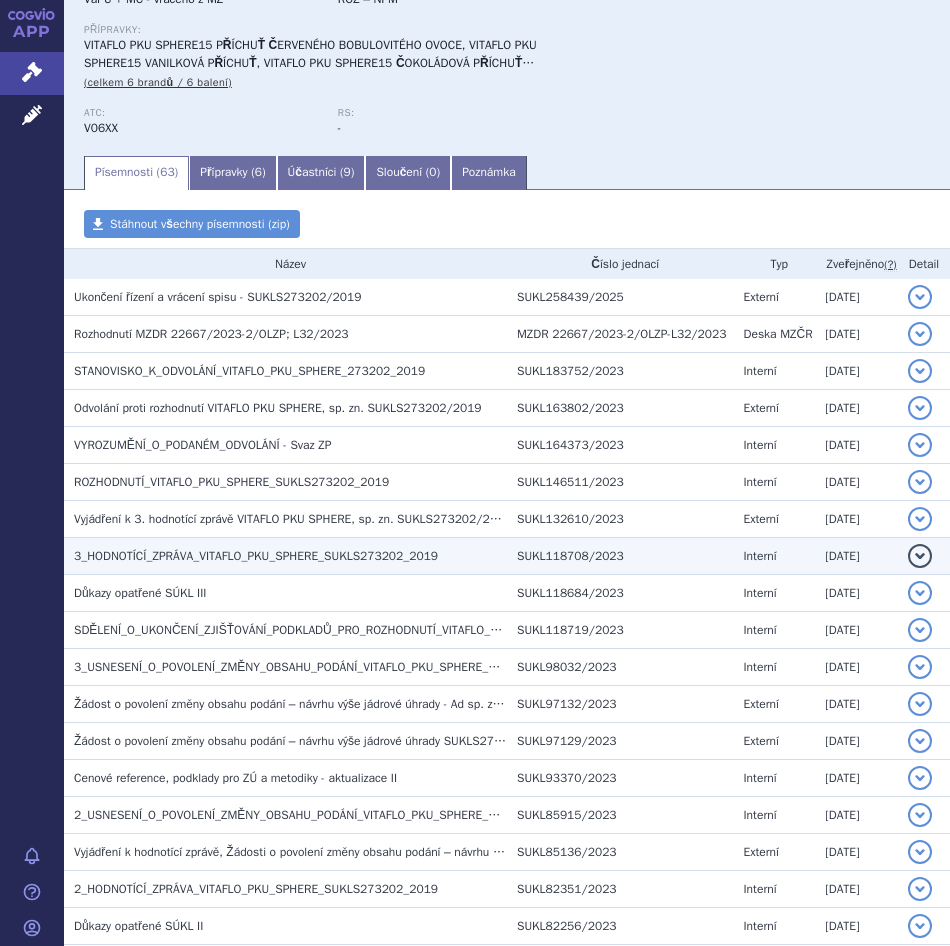 click on "3_HODNOTÍCÍ_ZPRÁVA_VITAFLO_PKU_SPHERE_SUKLS273202_2019" at bounding box center [256, 556] 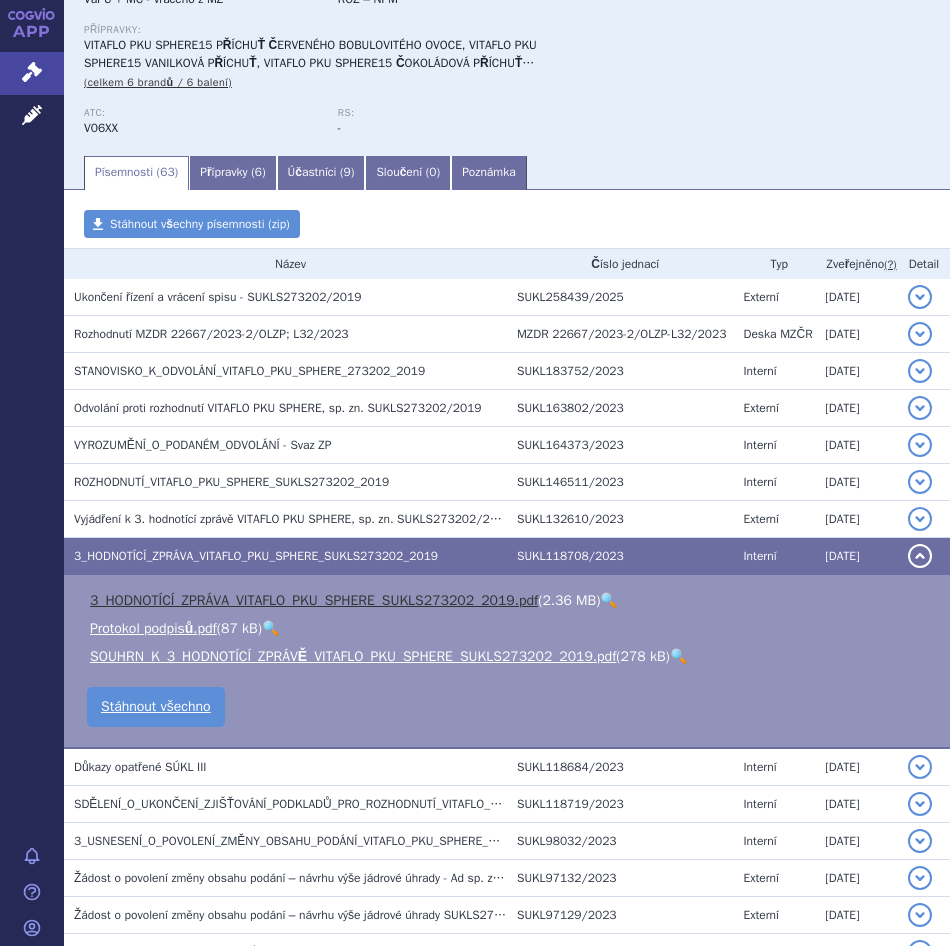 click on "3_HODNOTÍCÍ_ZPRÁVA_VITAFLO_PKU_SPHERE_SUKLS273202_2019.pdf" at bounding box center (314, 600) 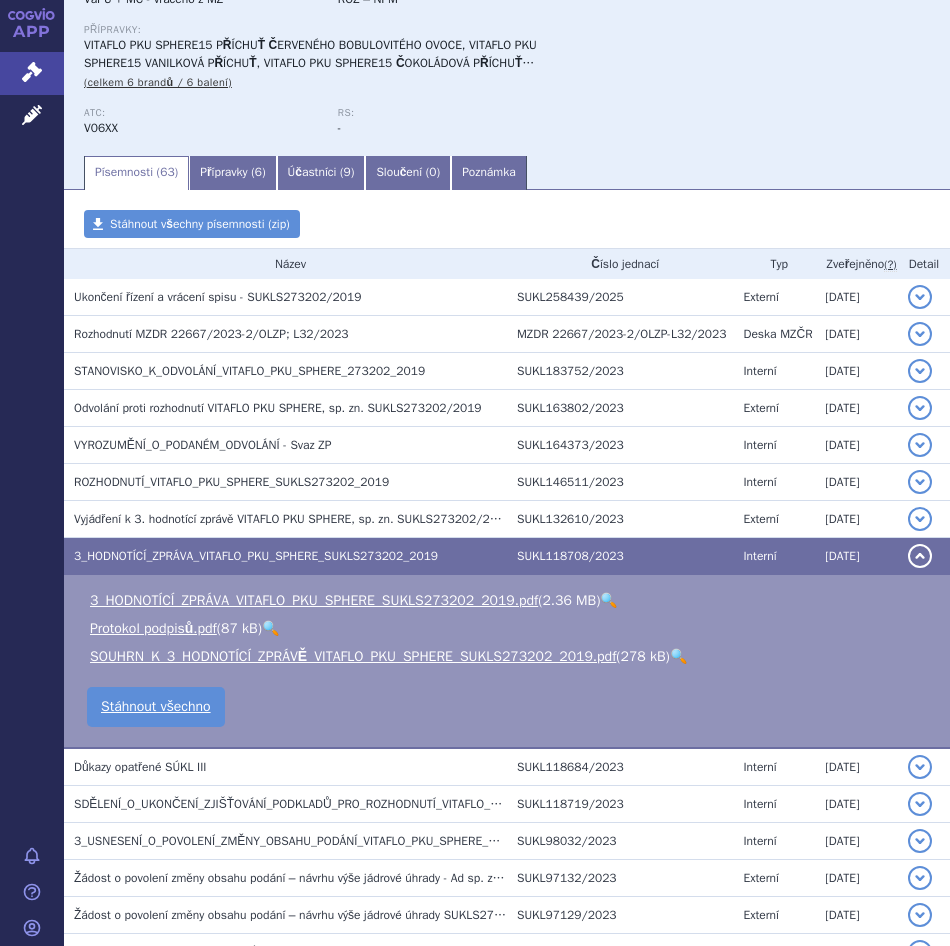 click on "3_HODNOTÍCÍ_ZPRÁVA_VITAFLO_PKU_SPHERE_SUKLS273202_2019.pdf
( 2.36 MB )
🔍
Protokol podpisů.pdf
( 87 kB )
🔍
278 kB" at bounding box center [507, 662] 